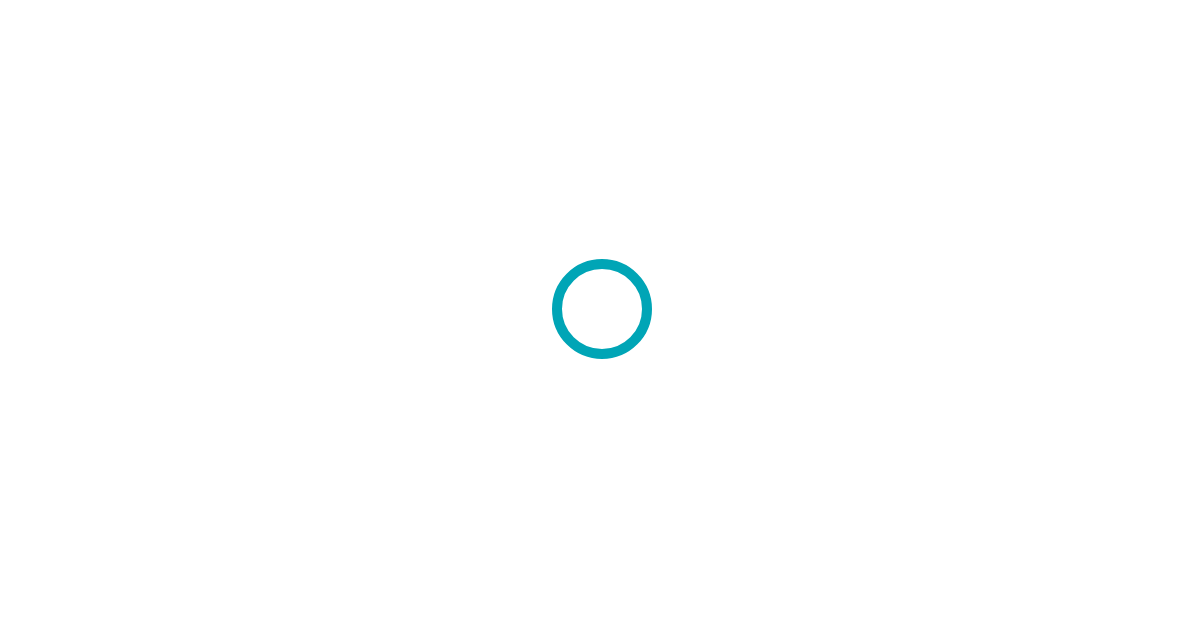 scroll, scrollTop: 0, scrollLeft: 0, axis: both 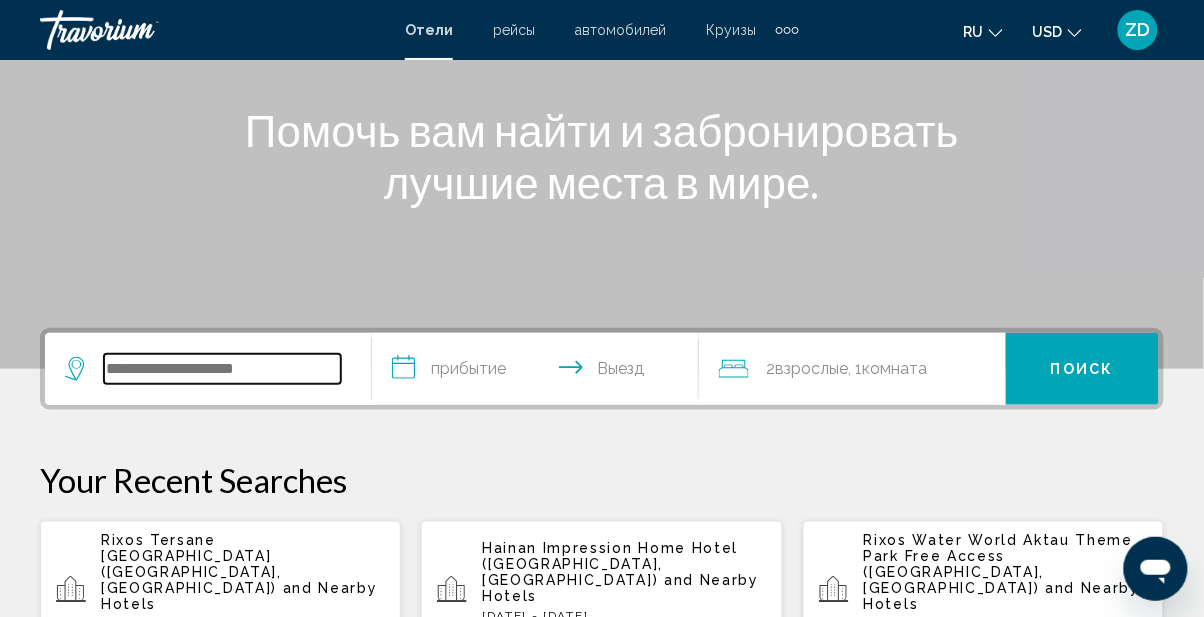 click at bounding box center (222, 369) 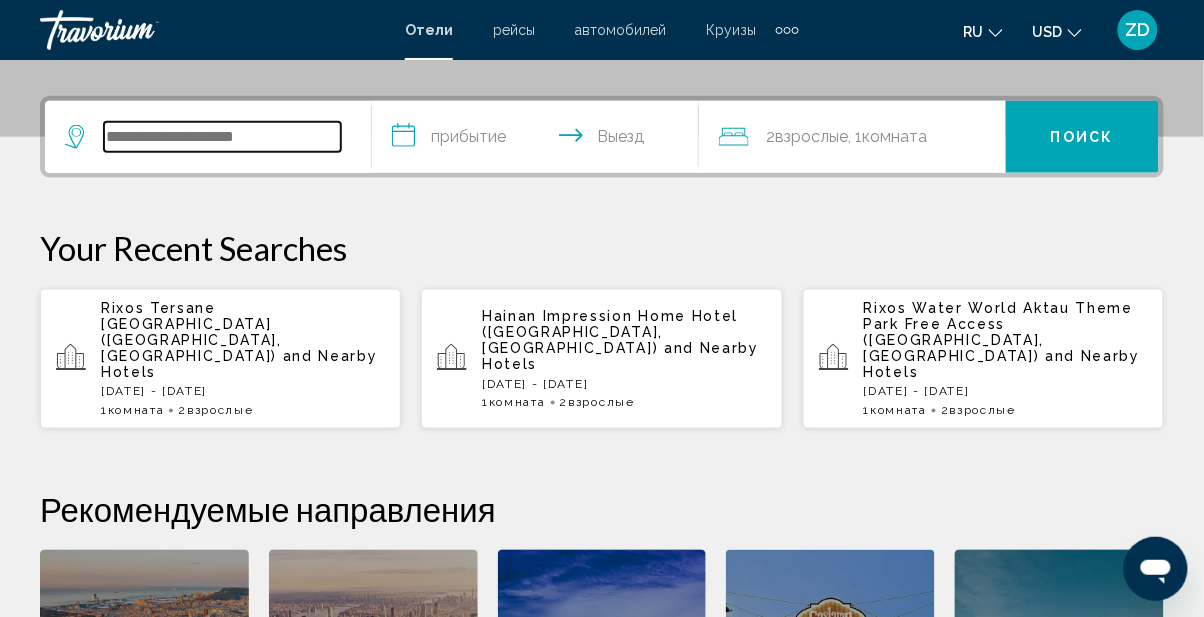 scroll, scrollTop: 493, scrollLeft: 0, axis: vertical 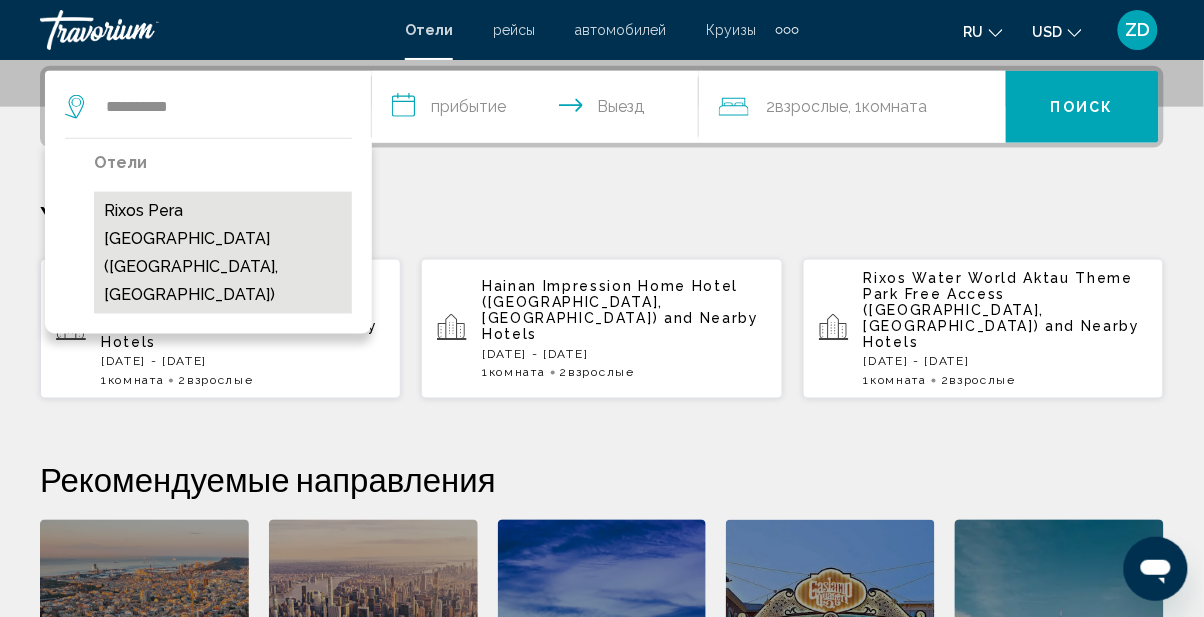 click on "Rixos Pera [GEOGRAPHIC_DATA] ([GEOGRAPHIC_DATA], [GEOGRAPHIC_DATA])" at bounding box center [223, 253] 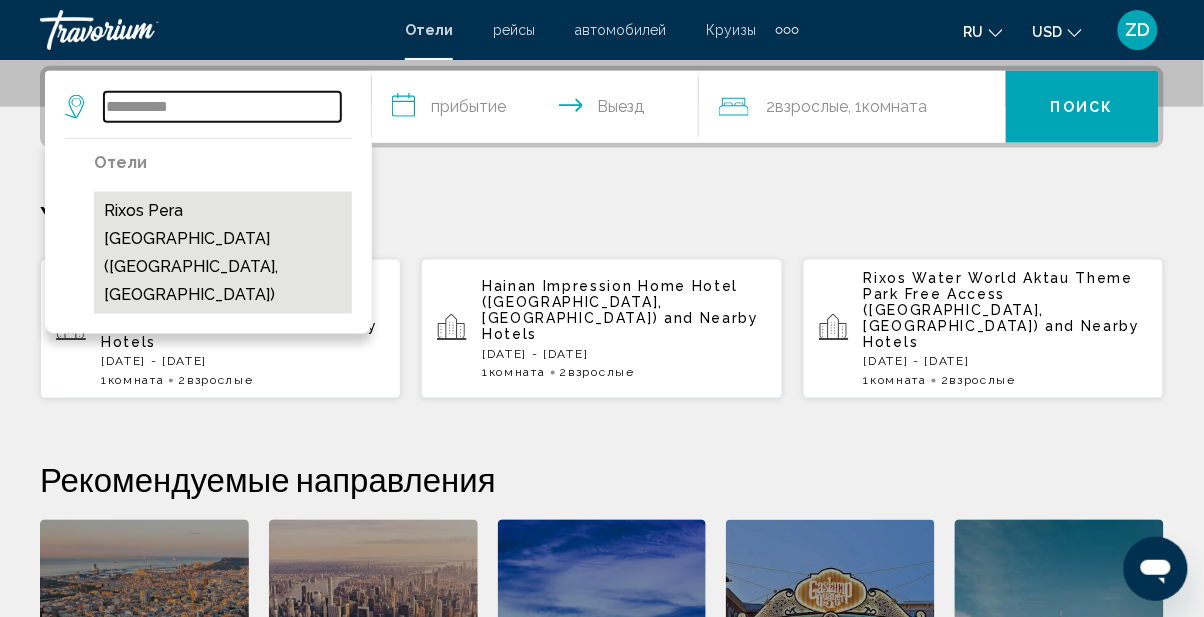 type on "**********" 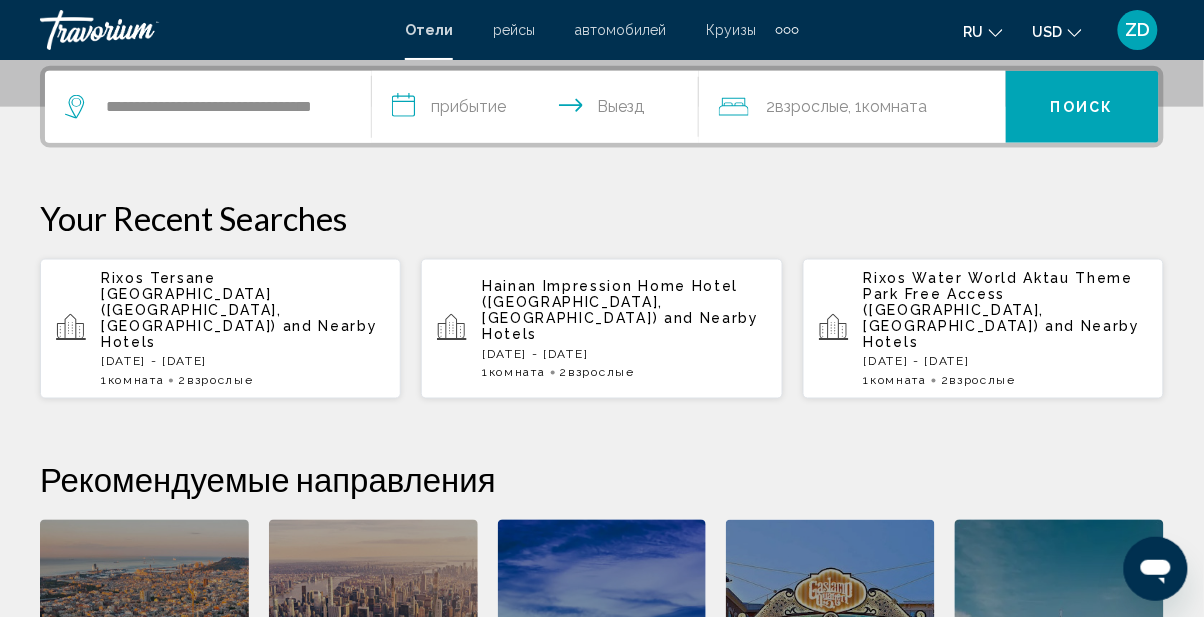 click on "**********" at bounding box center (539, 110) 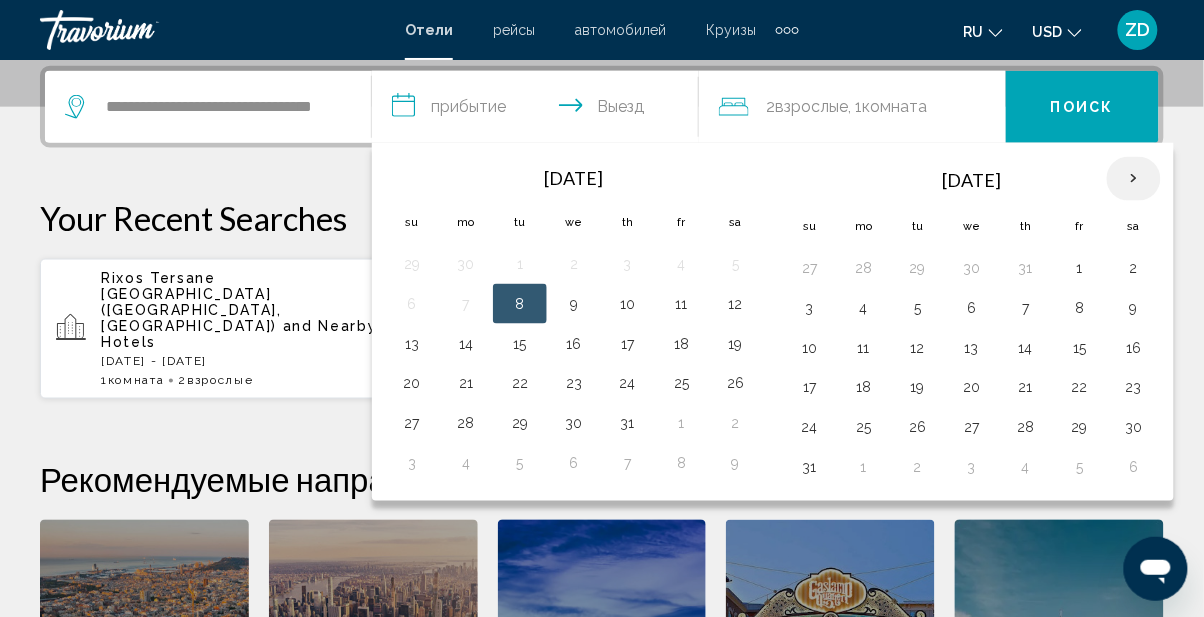 click at bounding box center (1134, 179) 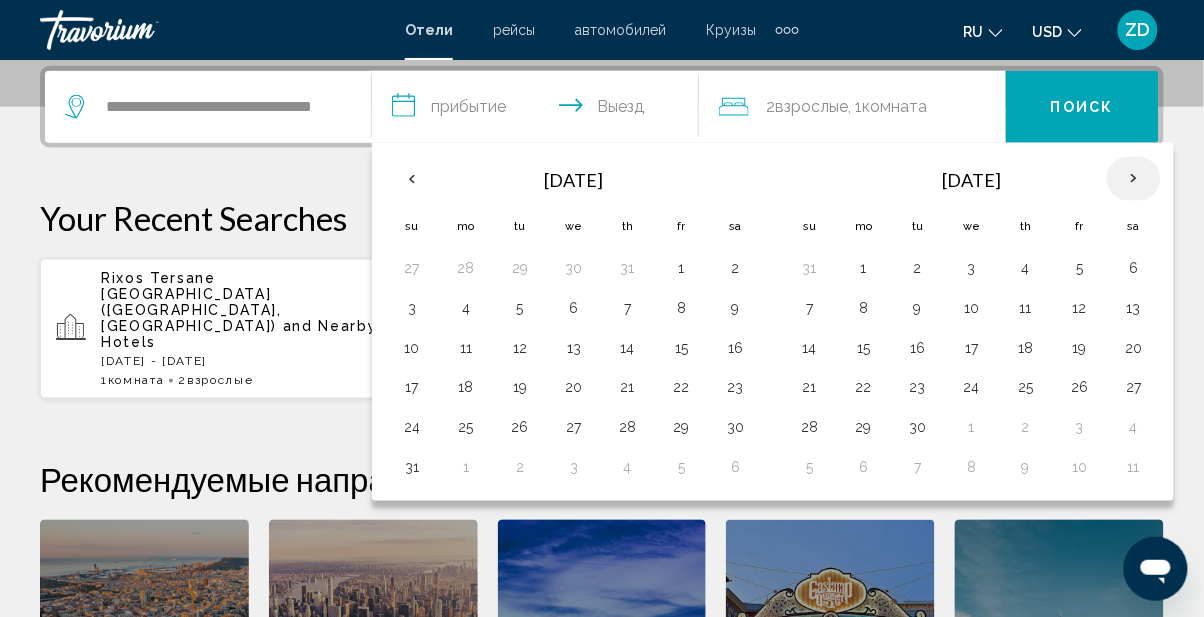 click at bounding box center [1134, 179] 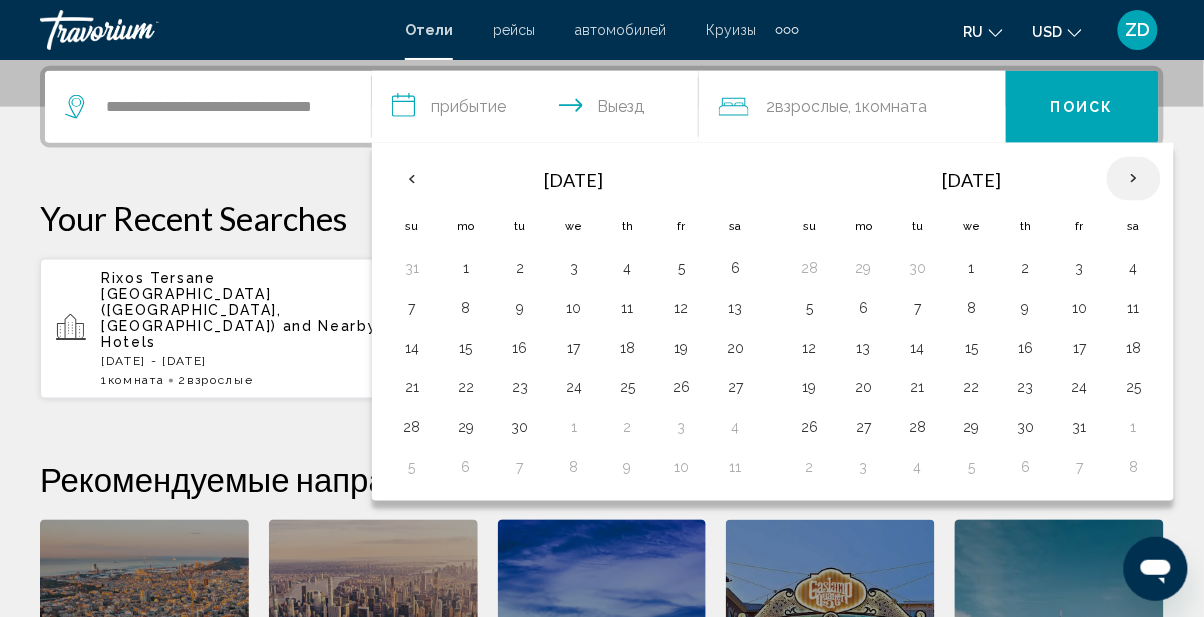 click at bounding box center (1134, 179) 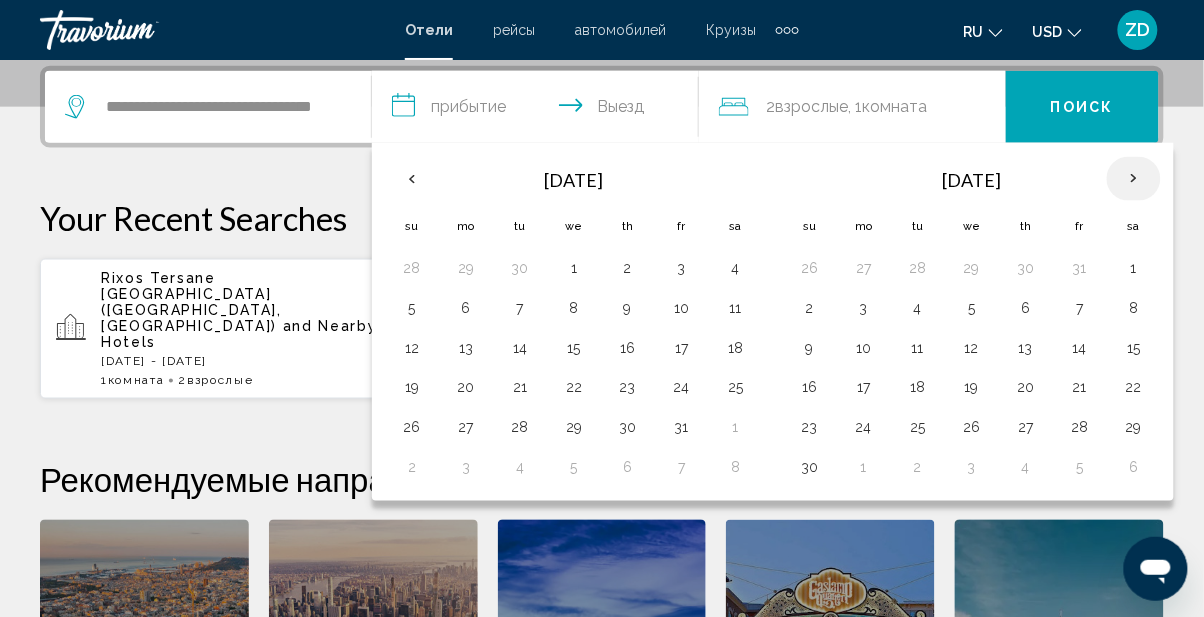 click at bounding box center (1134, 179) 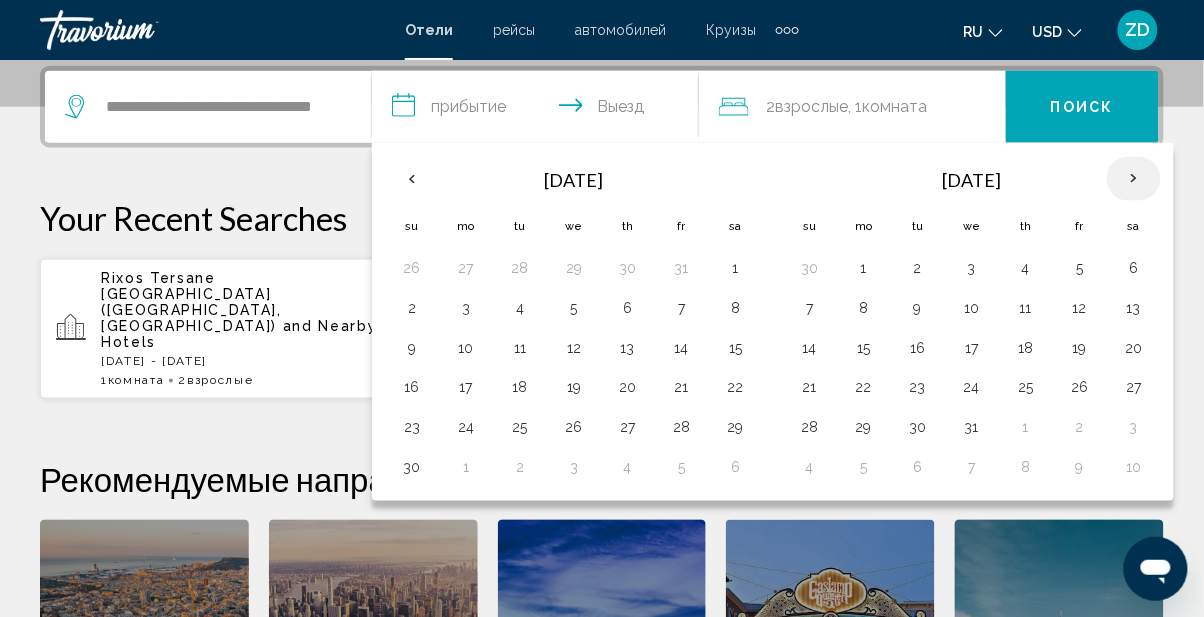 click at bounding box center [1134, 179] 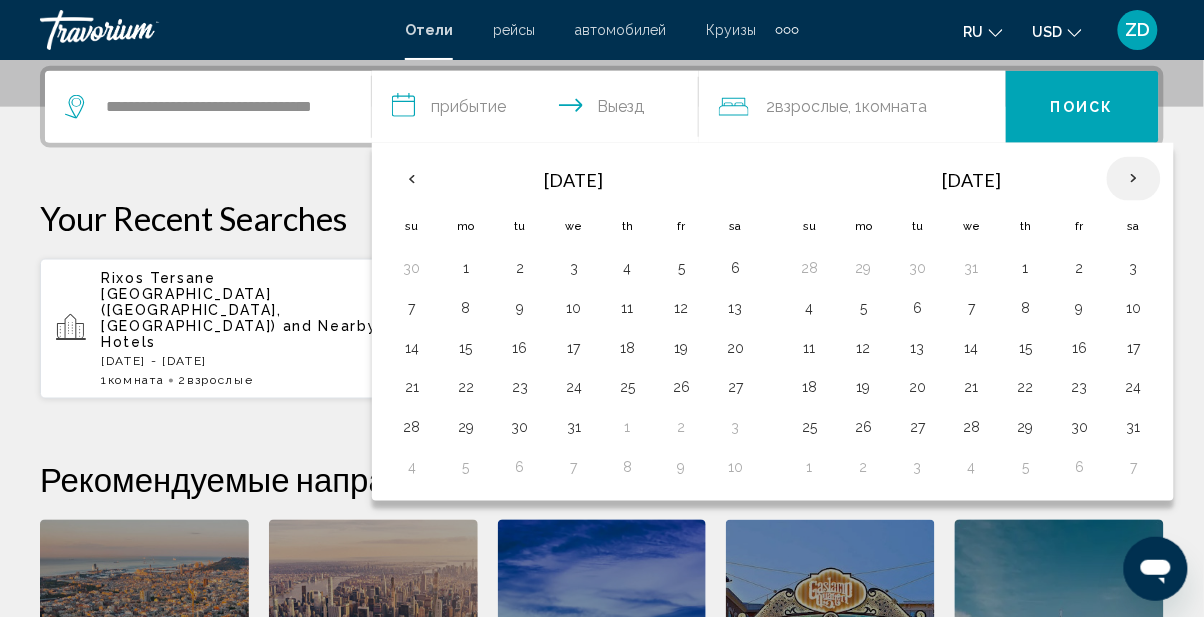click at bounding box center (1134, 179) 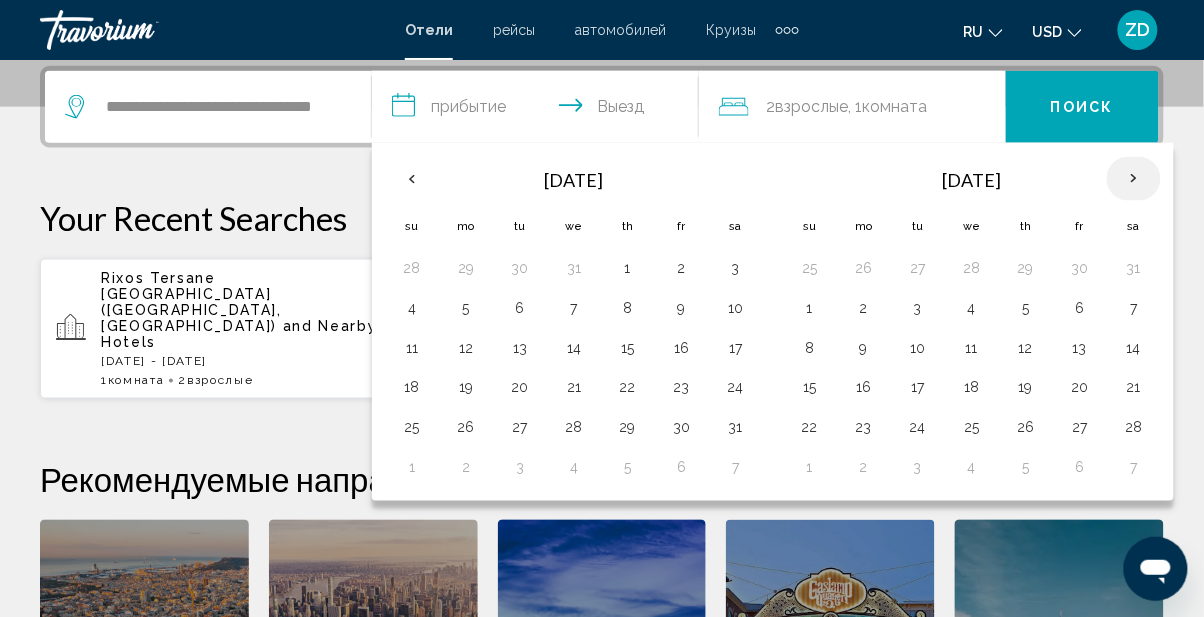 click at bounding box center (1134, 179) 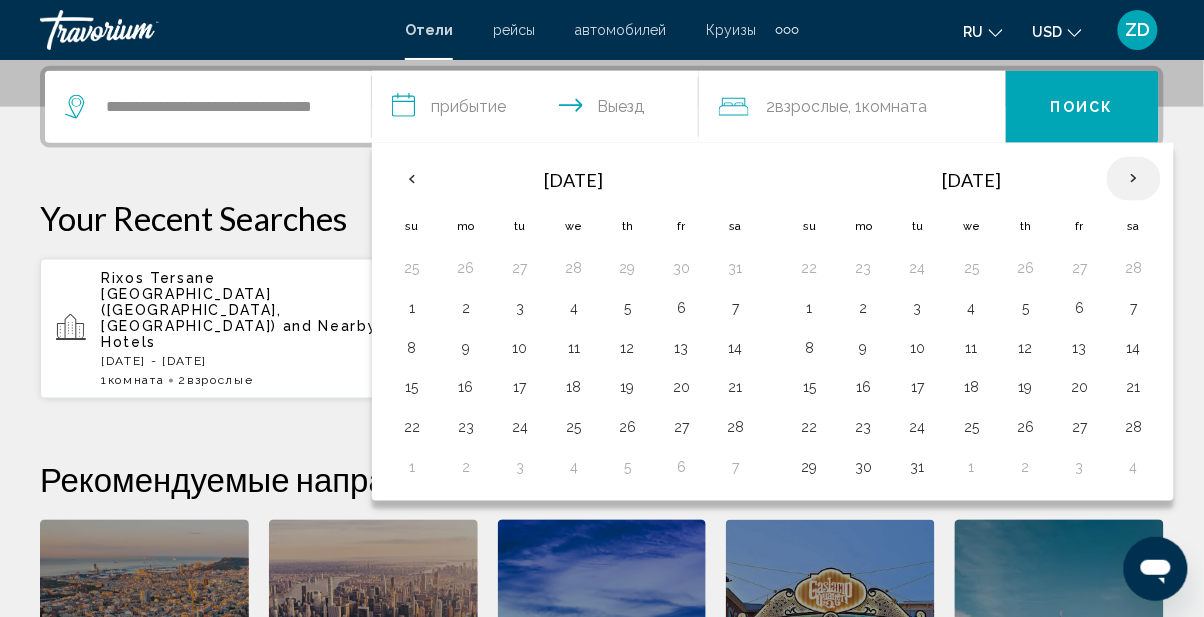 click at bounding box center (1134, 179) 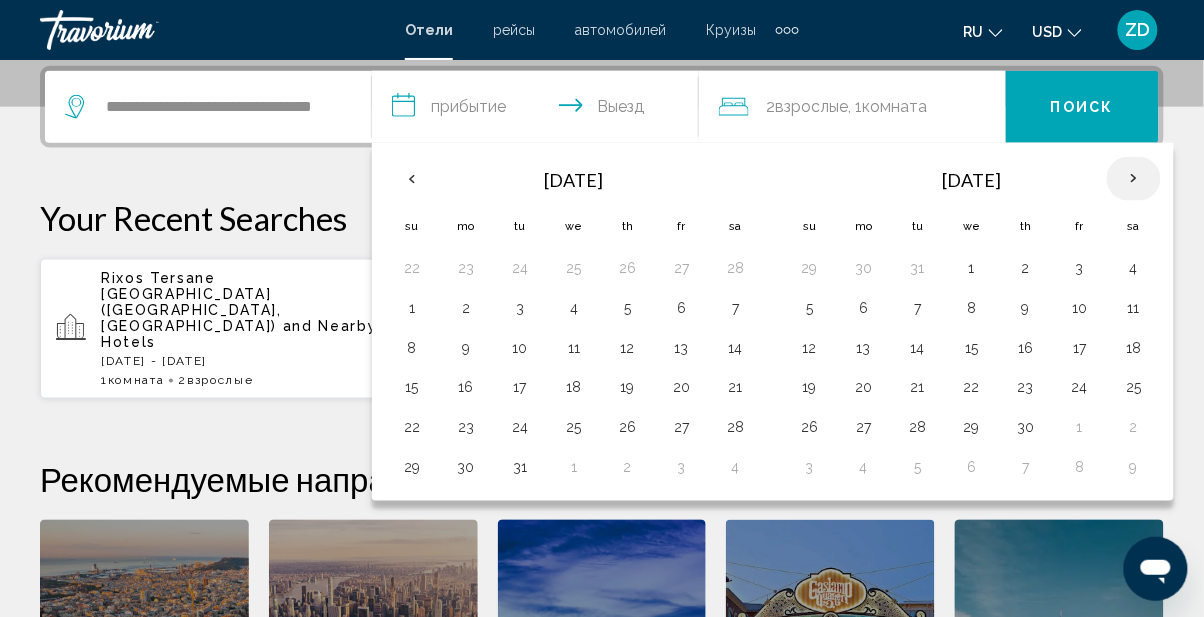 click at bounding box center [1134, 179] 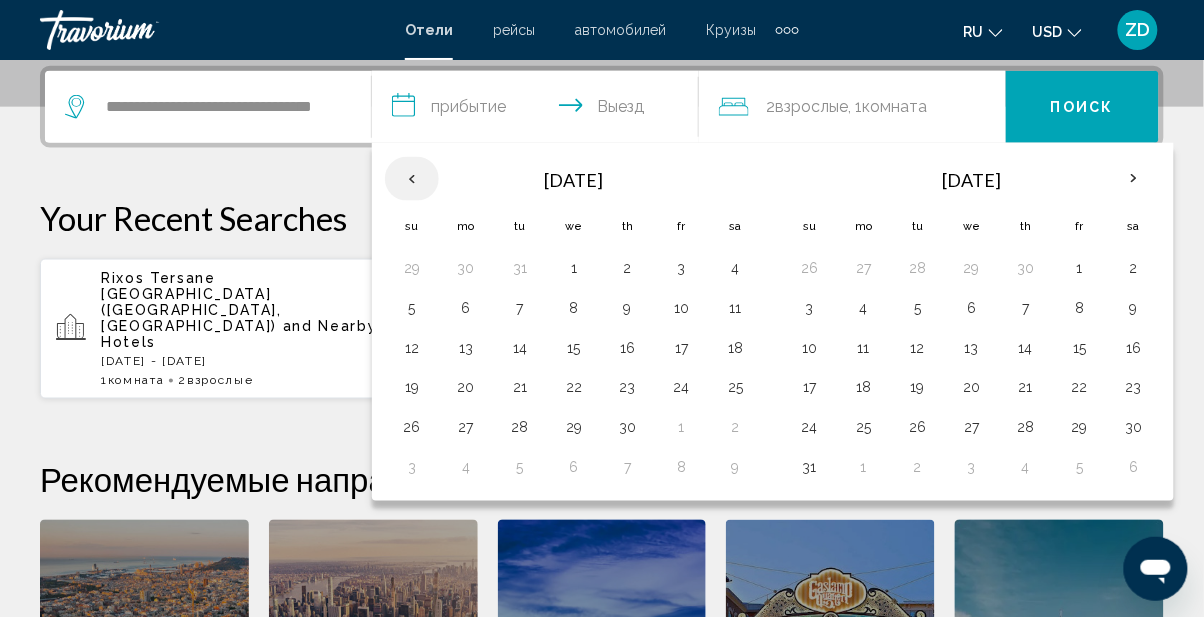click at bounding box center (412, 179) 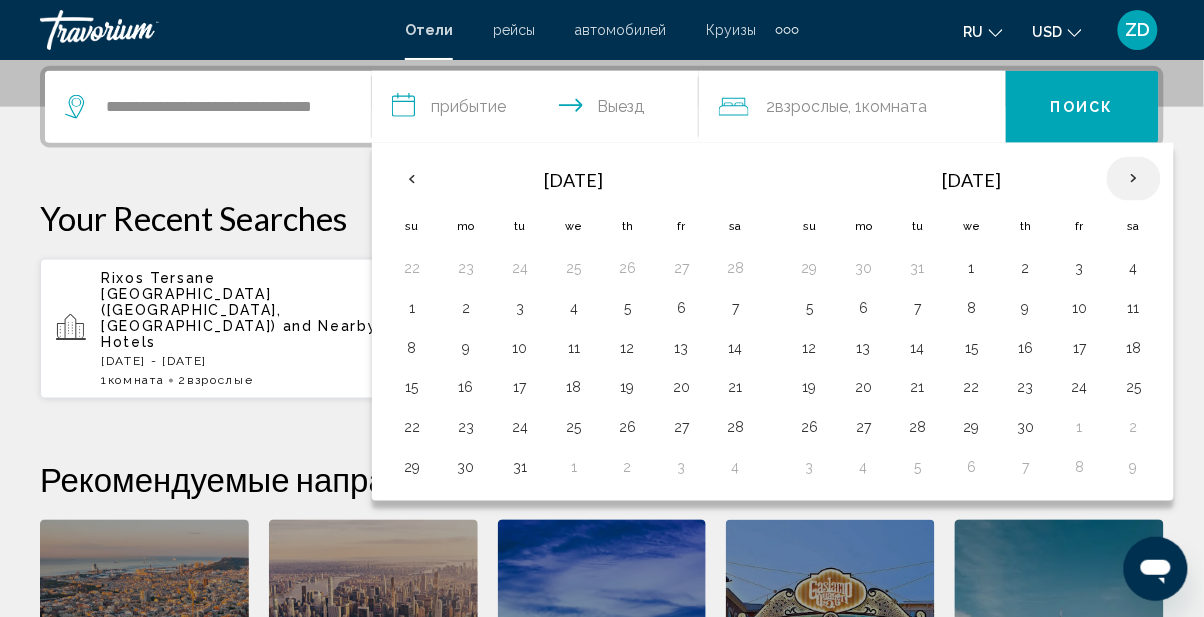 click at bounding box center (1134, 179) 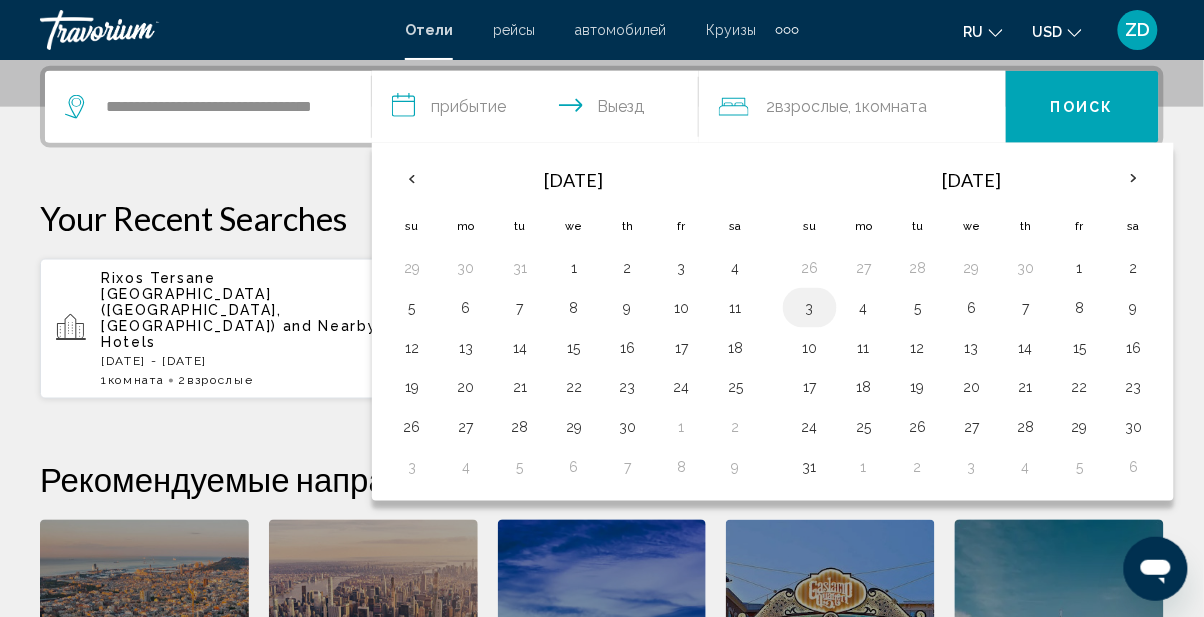 click on "3" at bounding box center [810, 308] 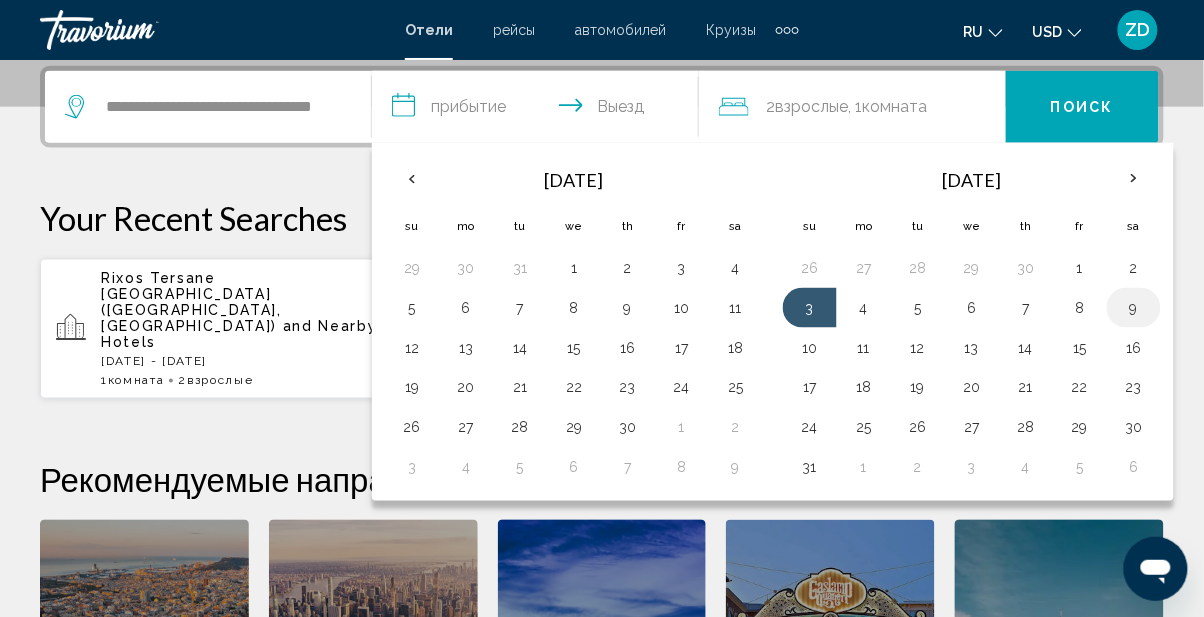 click on "9" at bounding box center [1134, 308] 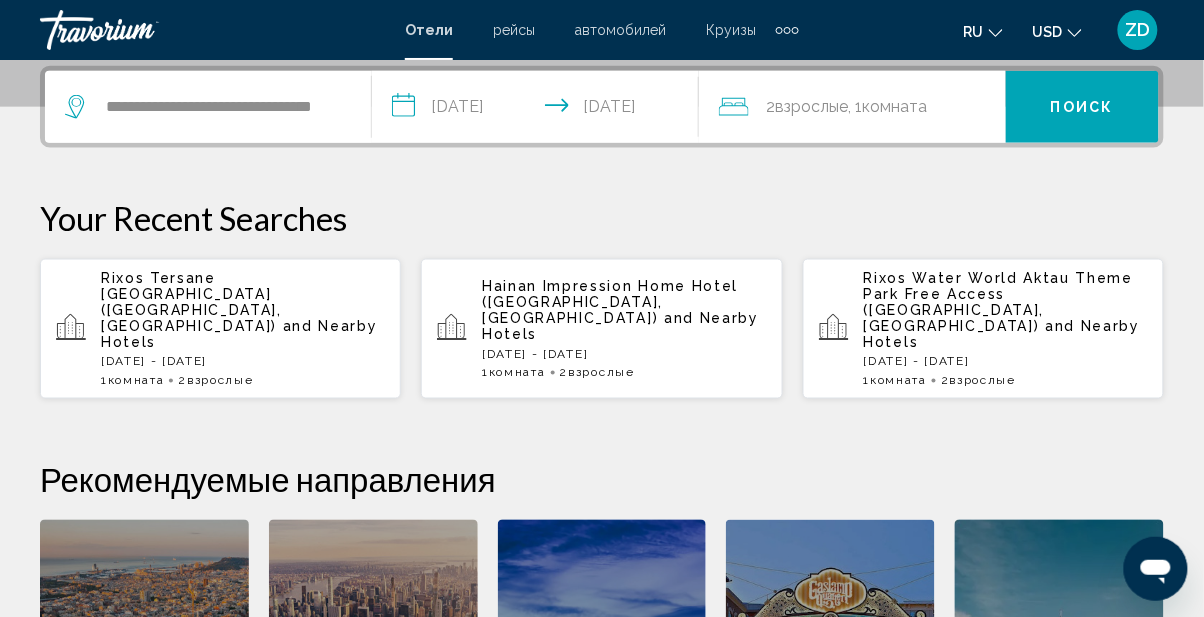 click on "Поиск" at bounding box center [1082, 107] 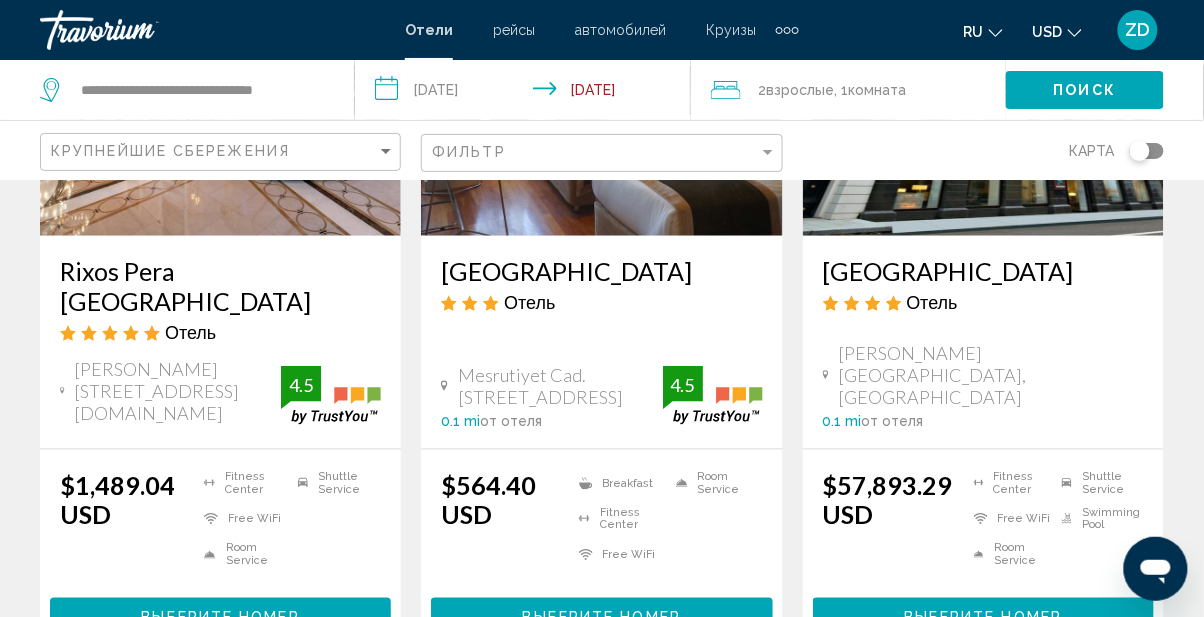 scroll, scrollTop: 354, scrollLeft: 0, axis: vertical 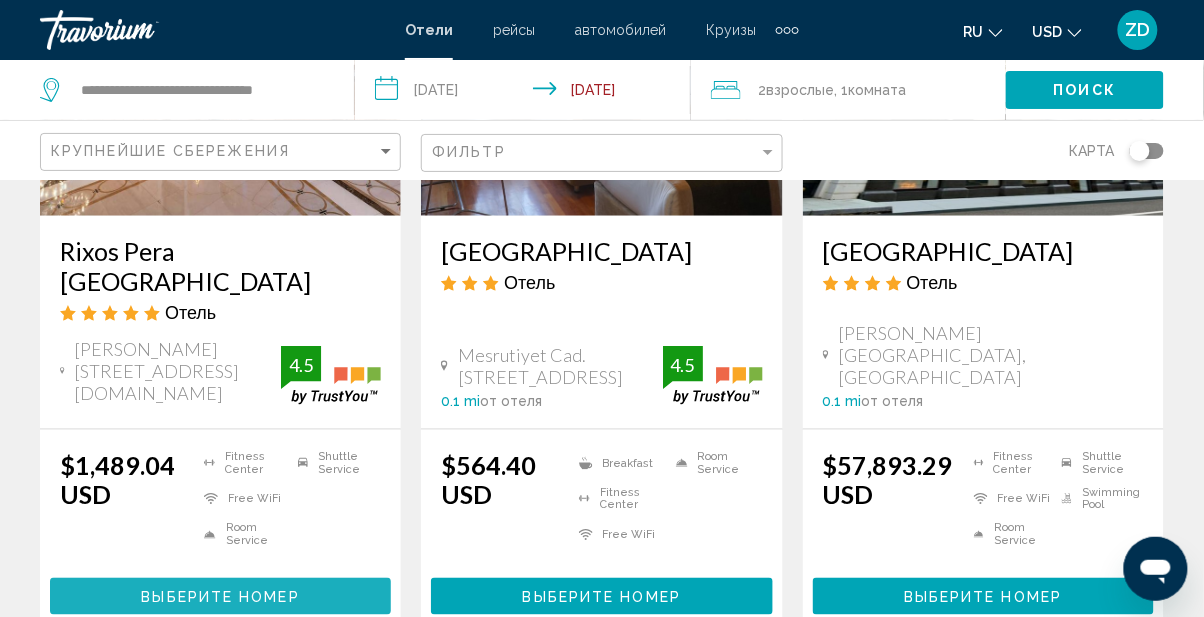 click on "Выберите номер" at bounding box center (220, 597) 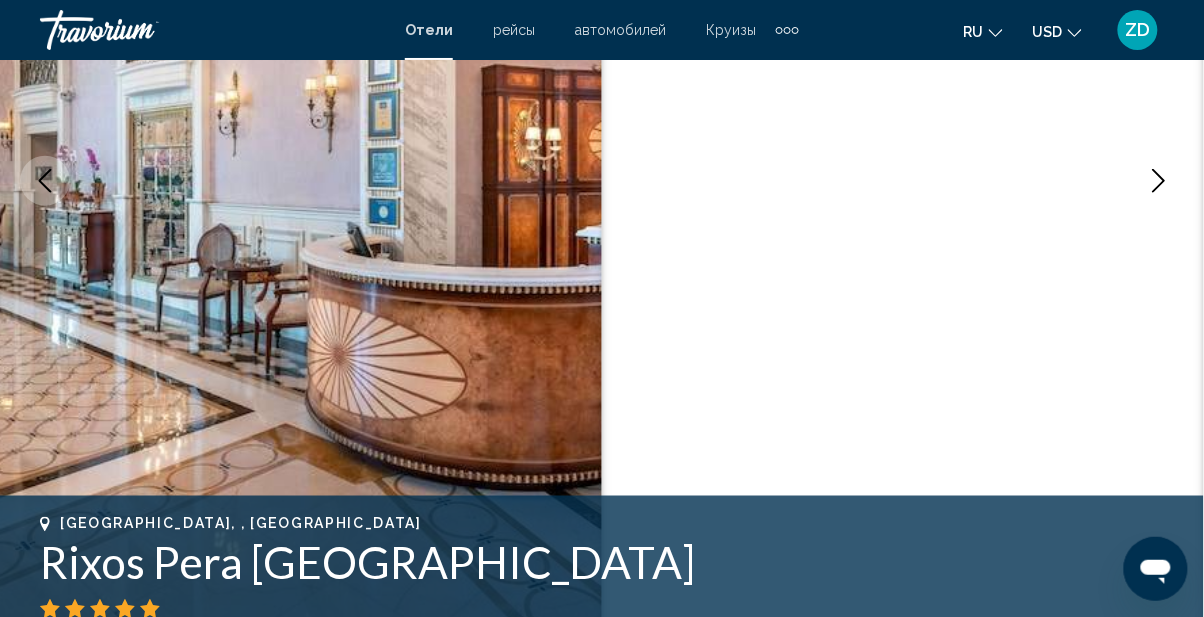 scroll, scrollTop: 194, scrollLeft: 0, axis: vertical 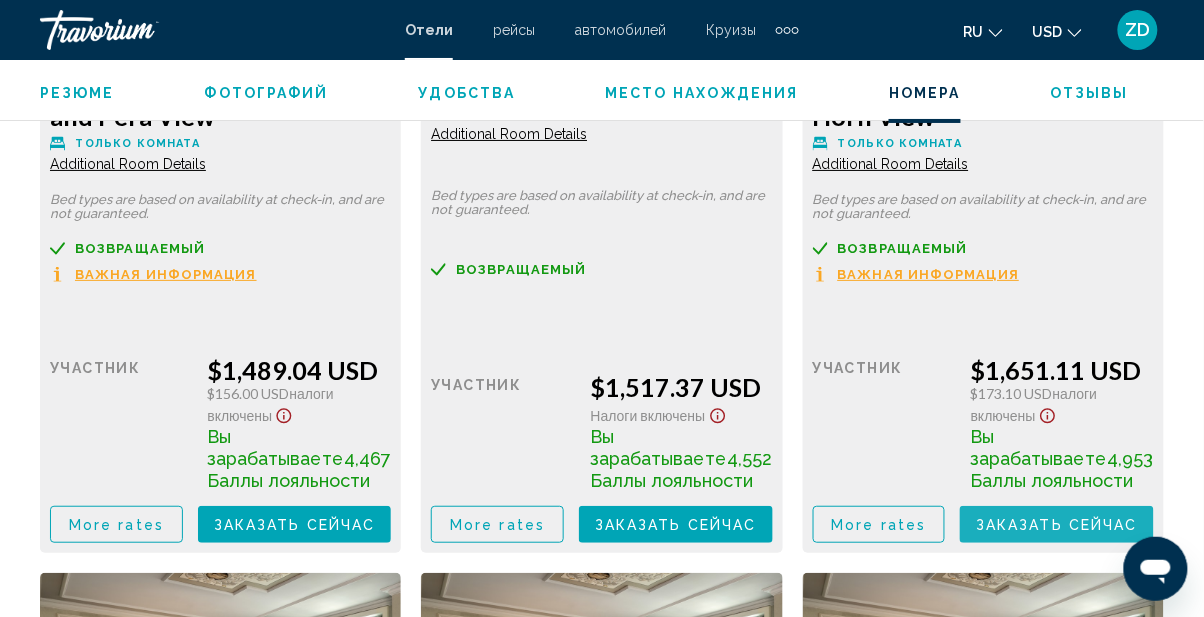 click on "Заказать сейчас" at bounding box center (295, 525) 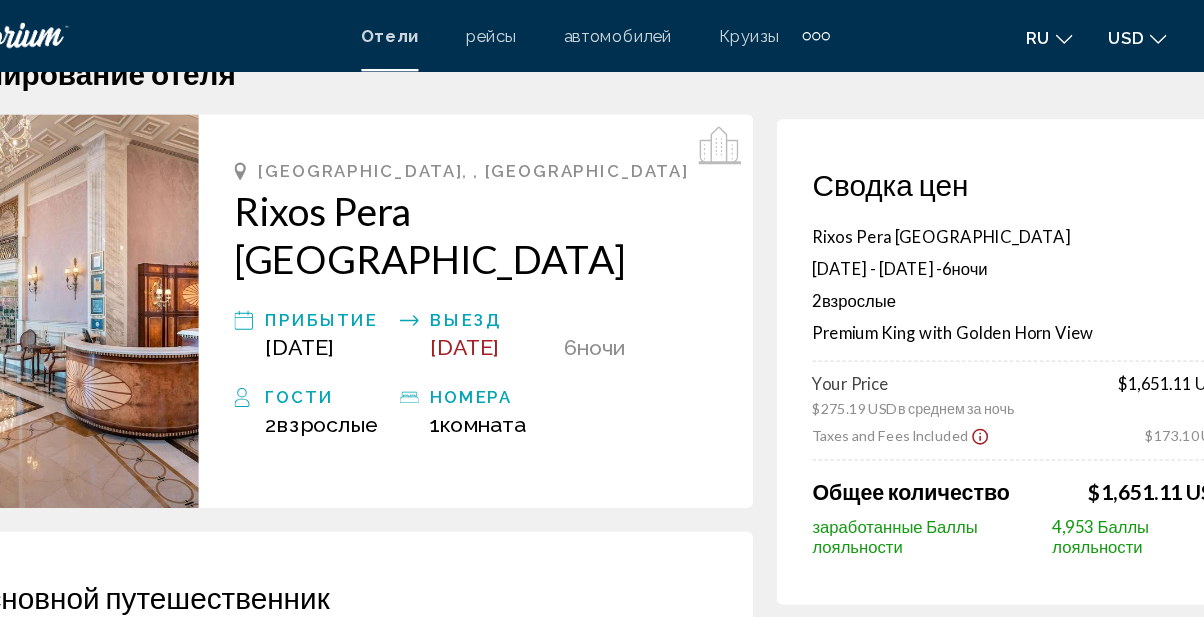 scroll, scrollTop: 48, scrollLeft: 0, axis: vertical 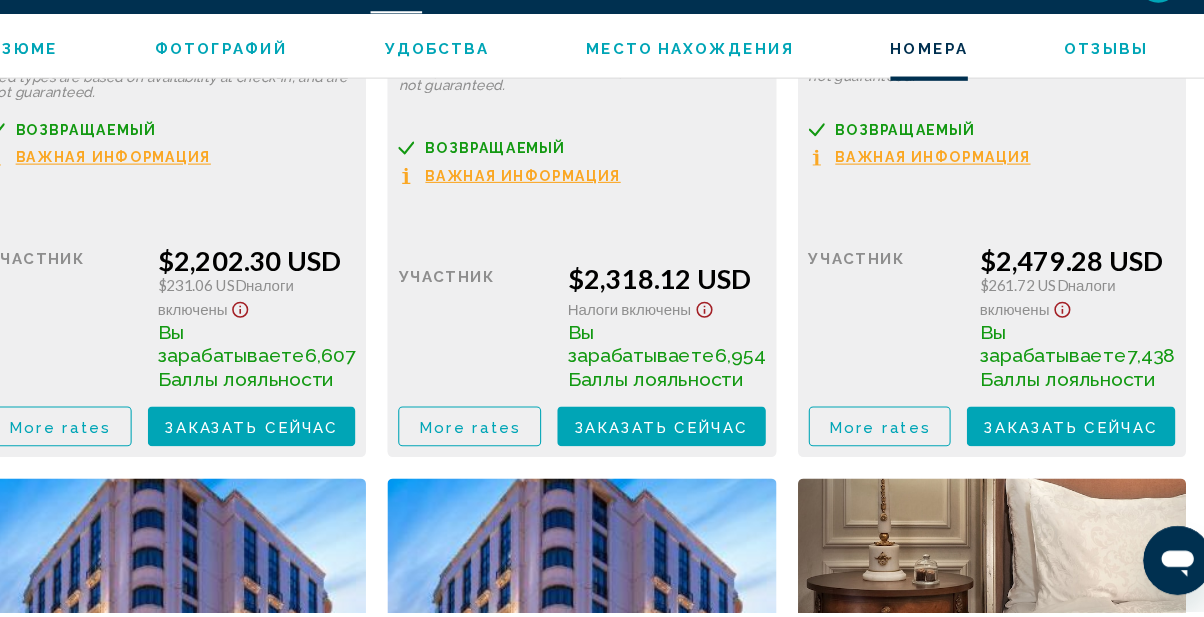 click on "Заказать сейчас Больше недоступно" at bounding box center [295, -1813] 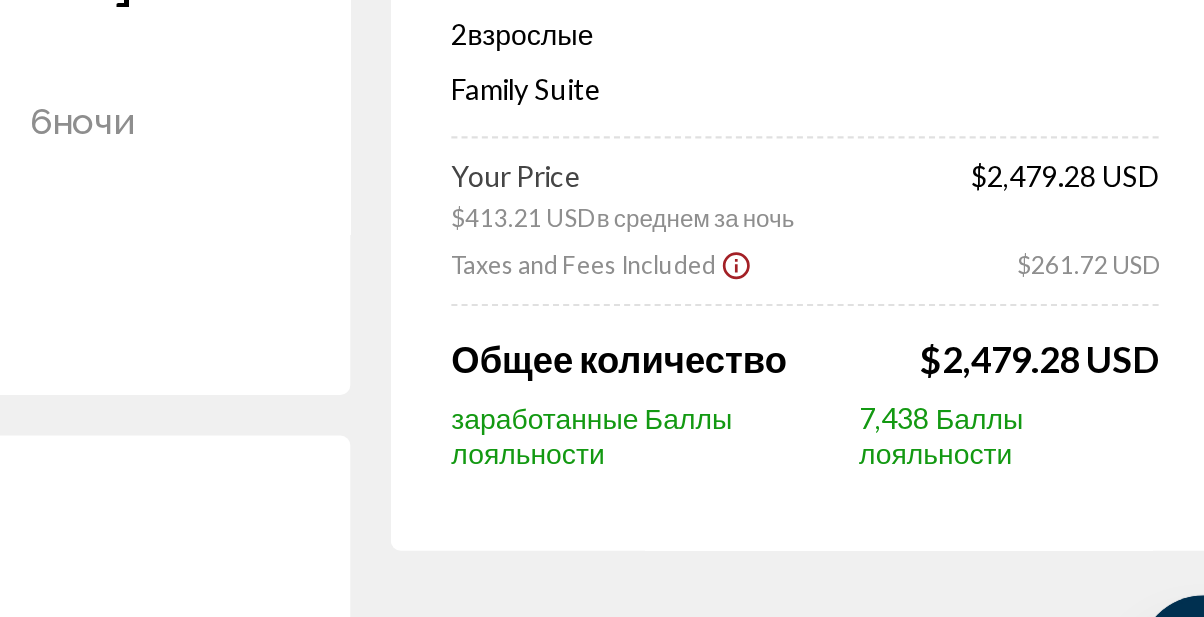 scroll, scrollTop: 43, scrollLeft: 0, axis: vertical 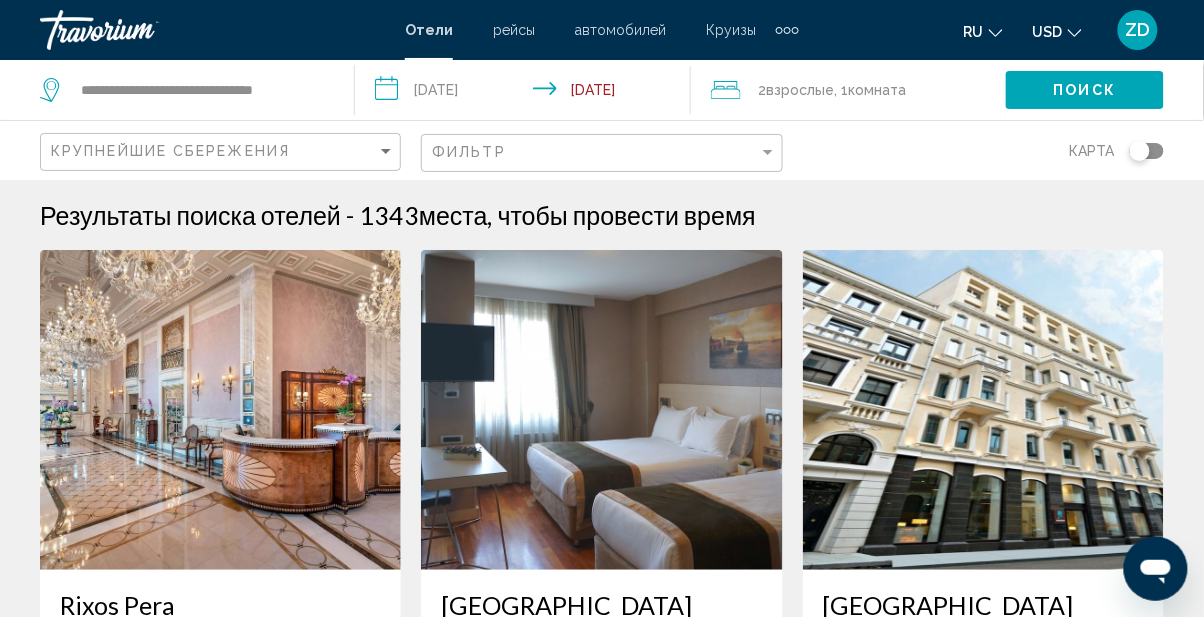 click on "Крупнейшие сбережения" 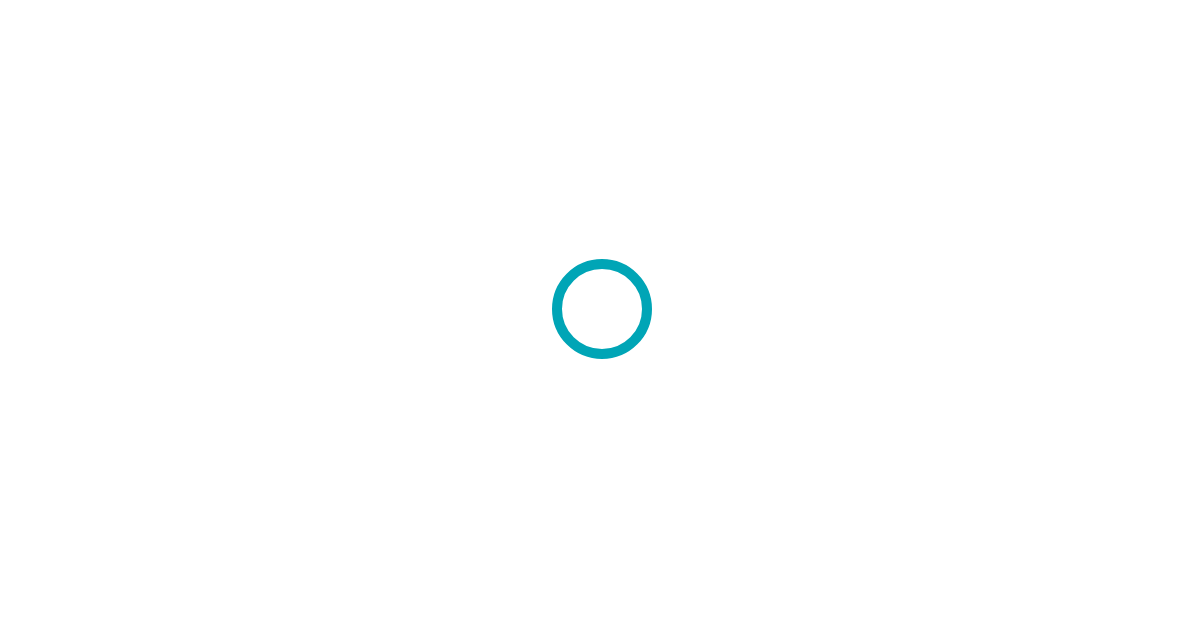 scroll, scrollTop: 0, scrollLeft: 0, axis: both 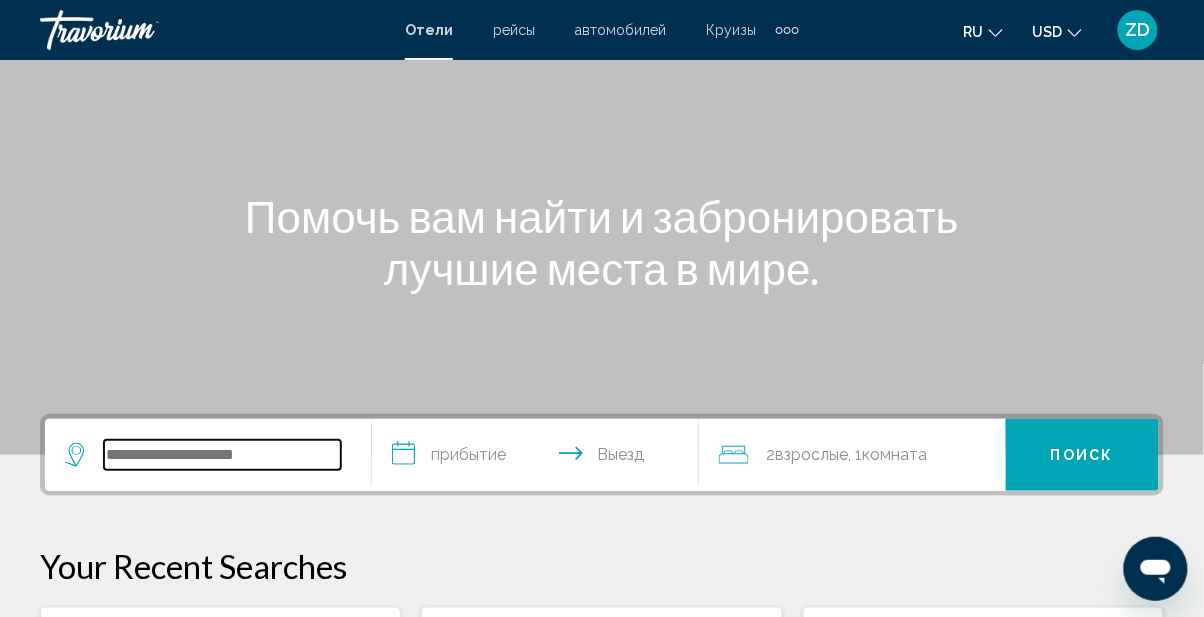 click at bounding box center [222, 455] 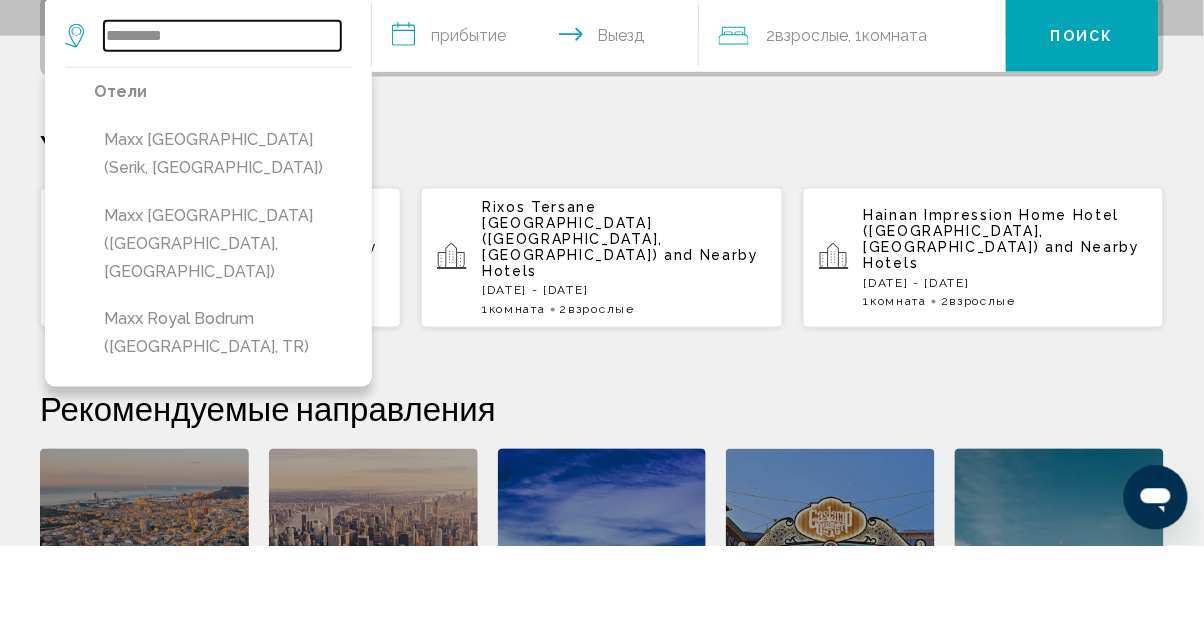 scroll, scrollTop: 493, scrollLeft: 0, axis: vertical 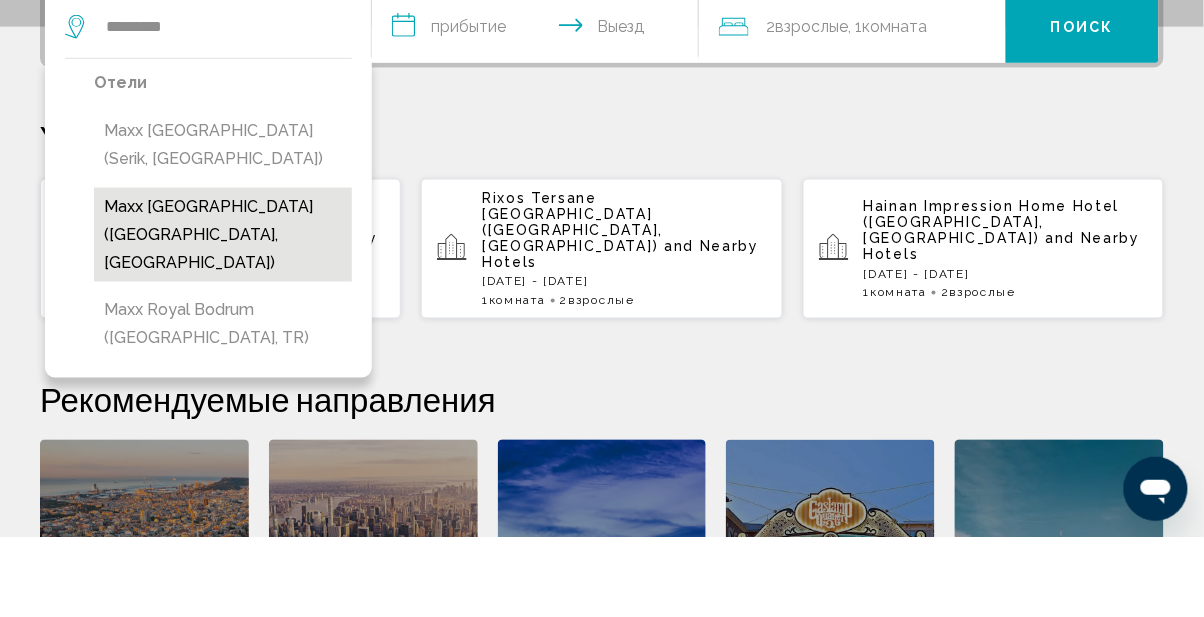 click on "Maxx [GEOGRAPHIC_DATA] ([GEOGRAPHIC_DATA], [GEOGRAPHIC_DATA])" at bounding box center (223, 315) 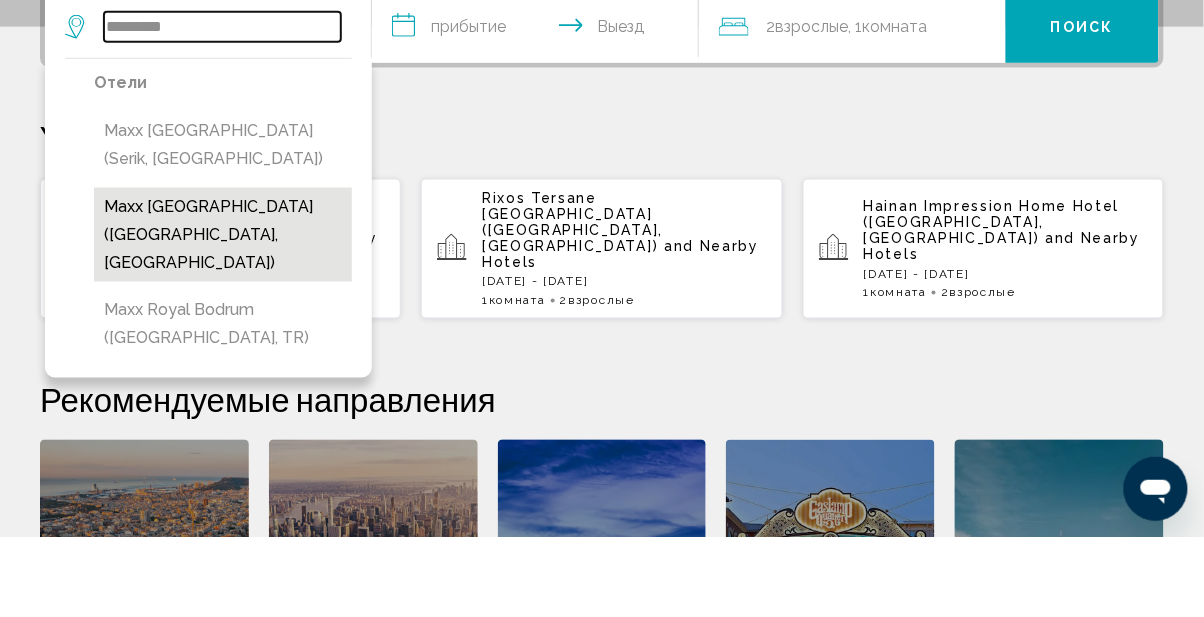 type on "**********" 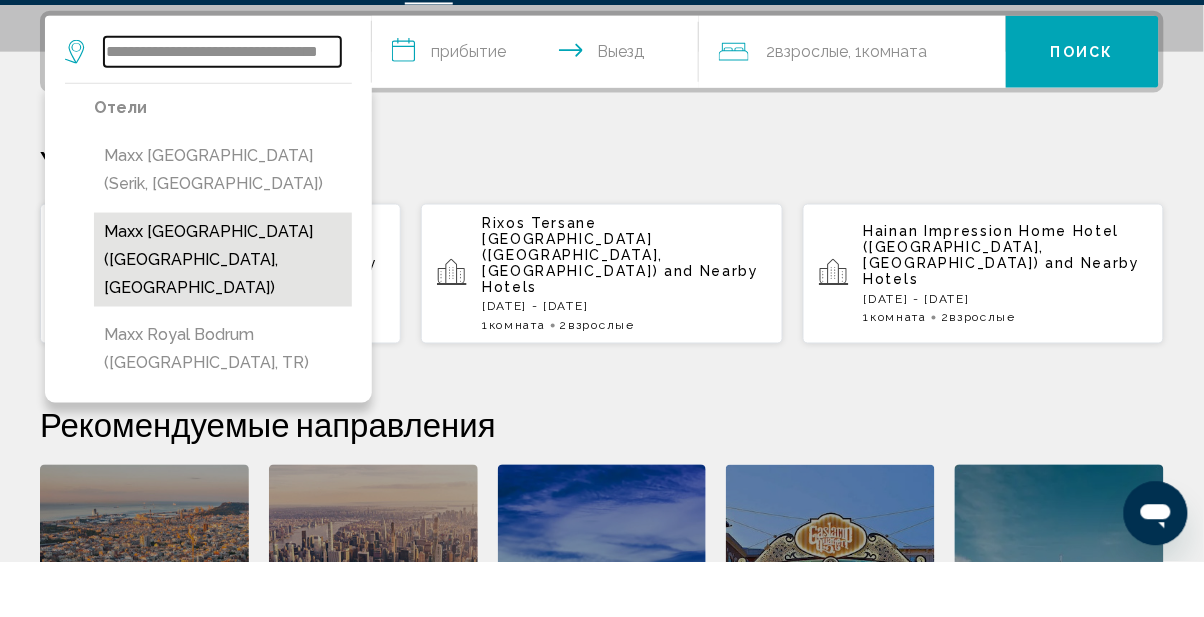 scroll, scrollTop: 493, scrollLeft: 0, axis: vertical 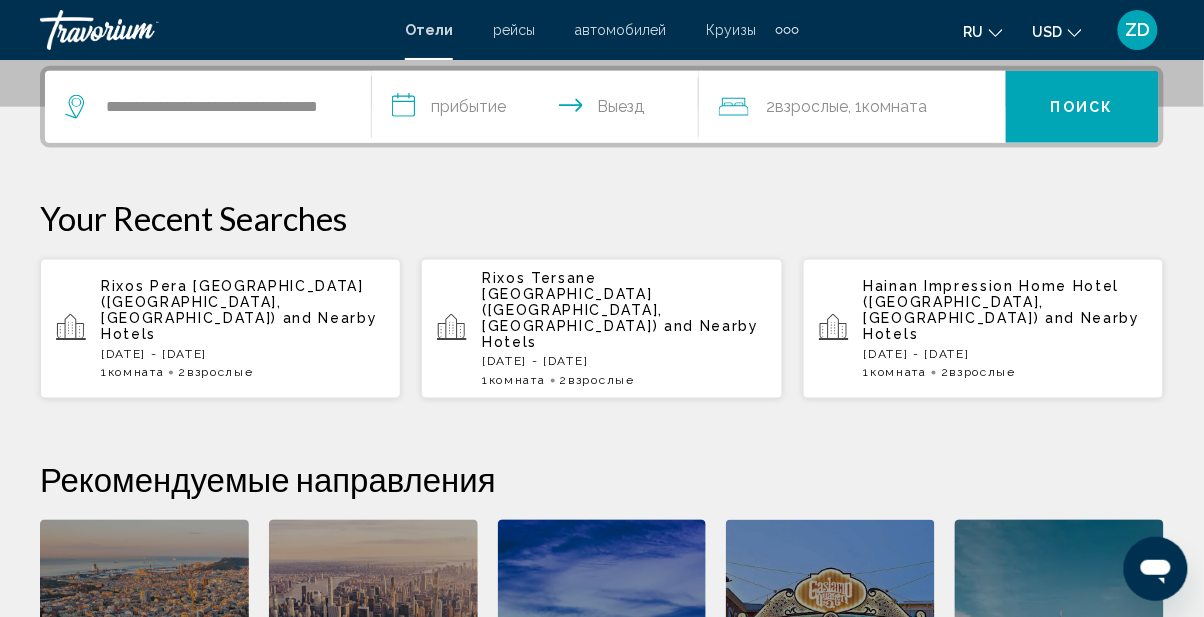 click on "**********" at bounding box center (539, 110) 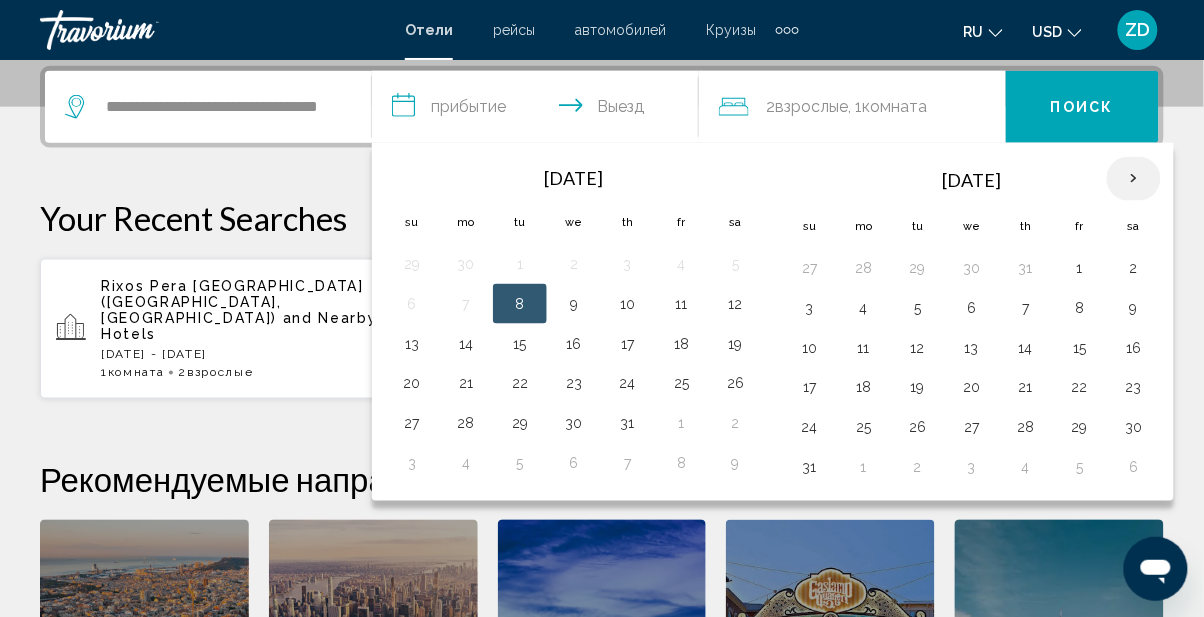 click at bounding box center [1134, 179] 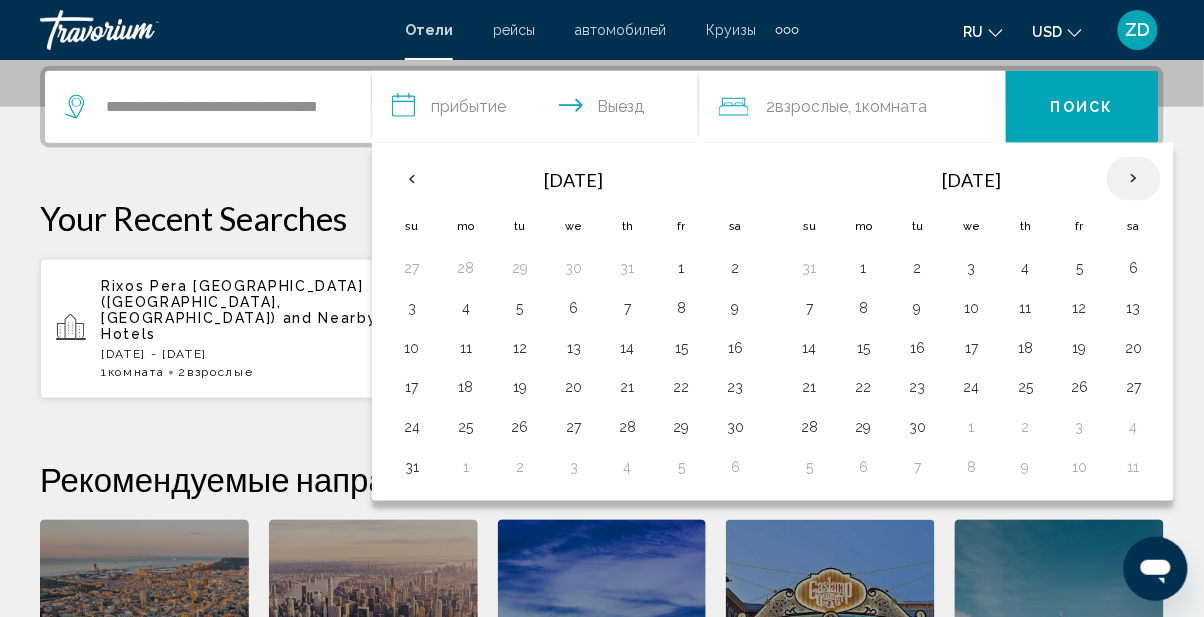 click at bounding box center [1134, 179] 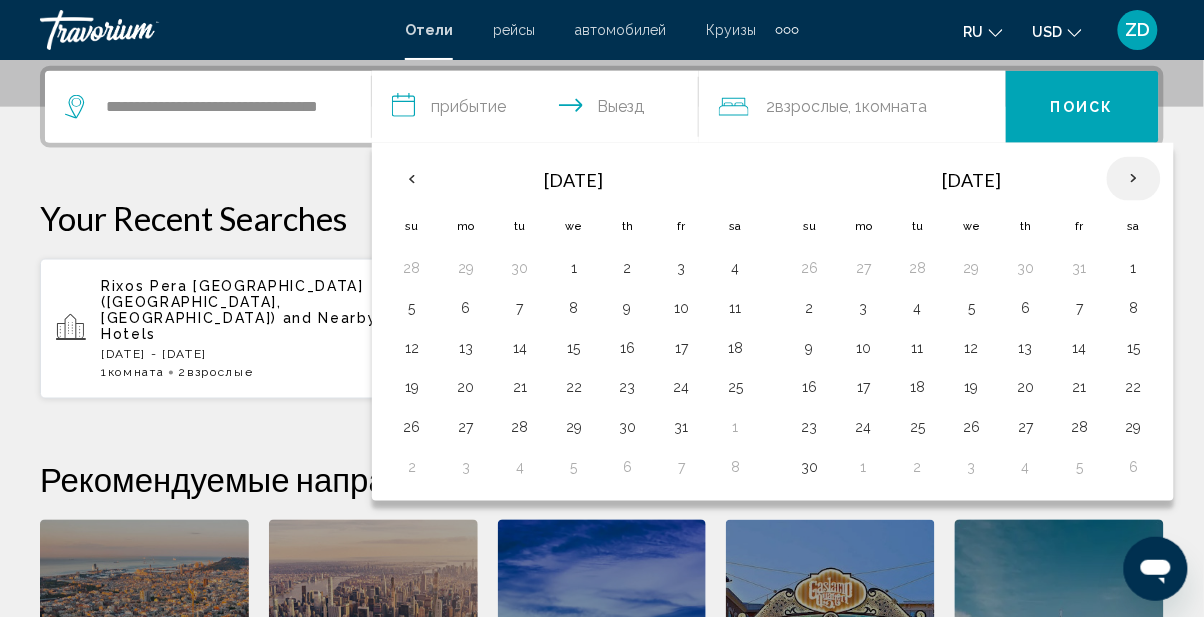 click at bounding box center [1134, 179] 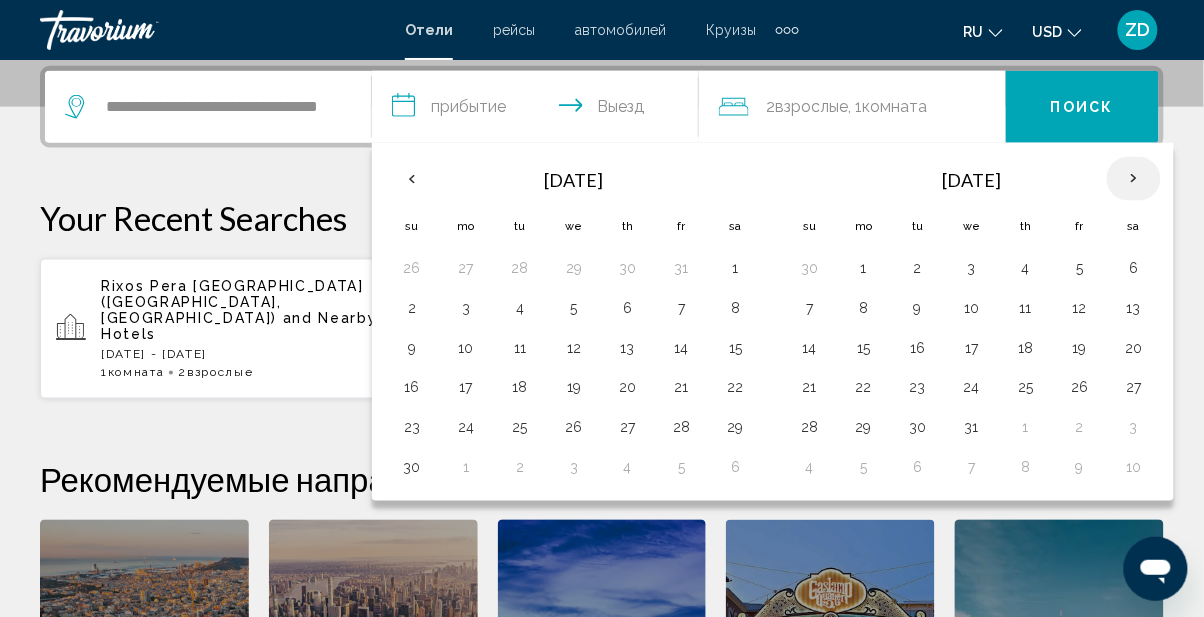 click at bounding box center (1134, 179) 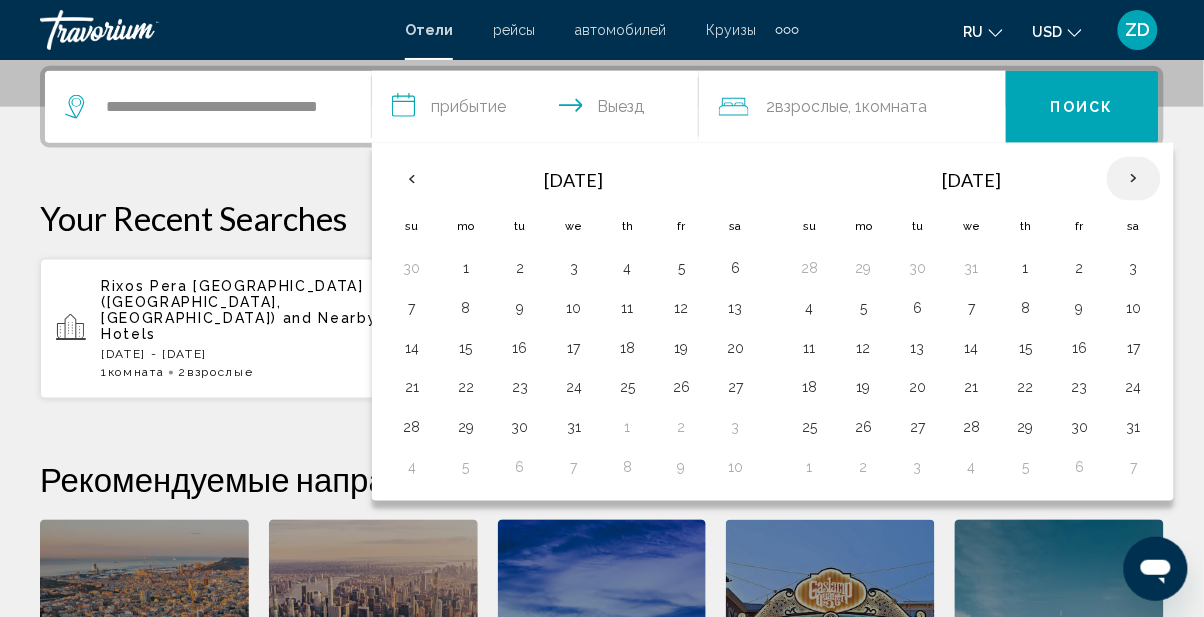 click at bounding box center [1134, 179] 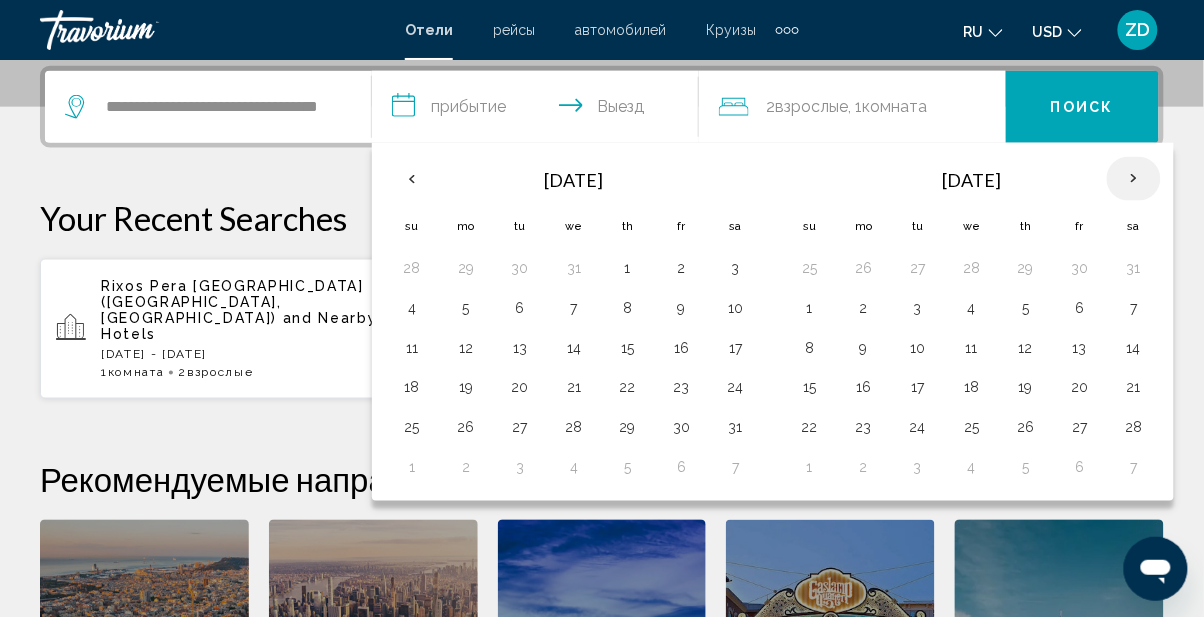 click at bounding box center [1134, 179] 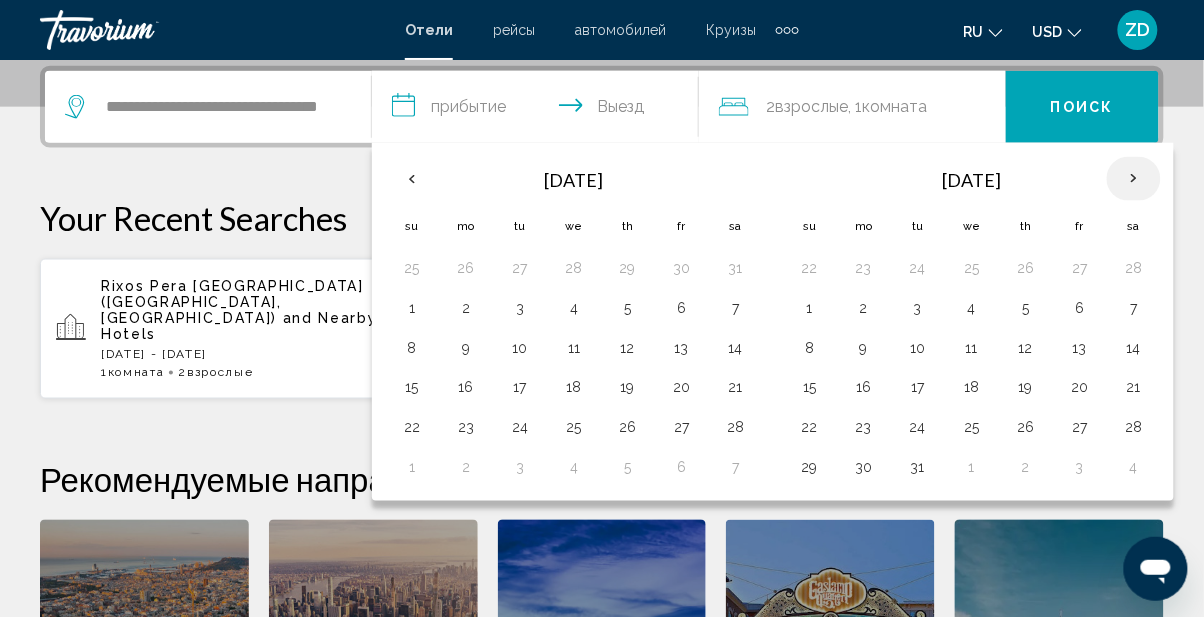 click at bounding box center [1134, 179] 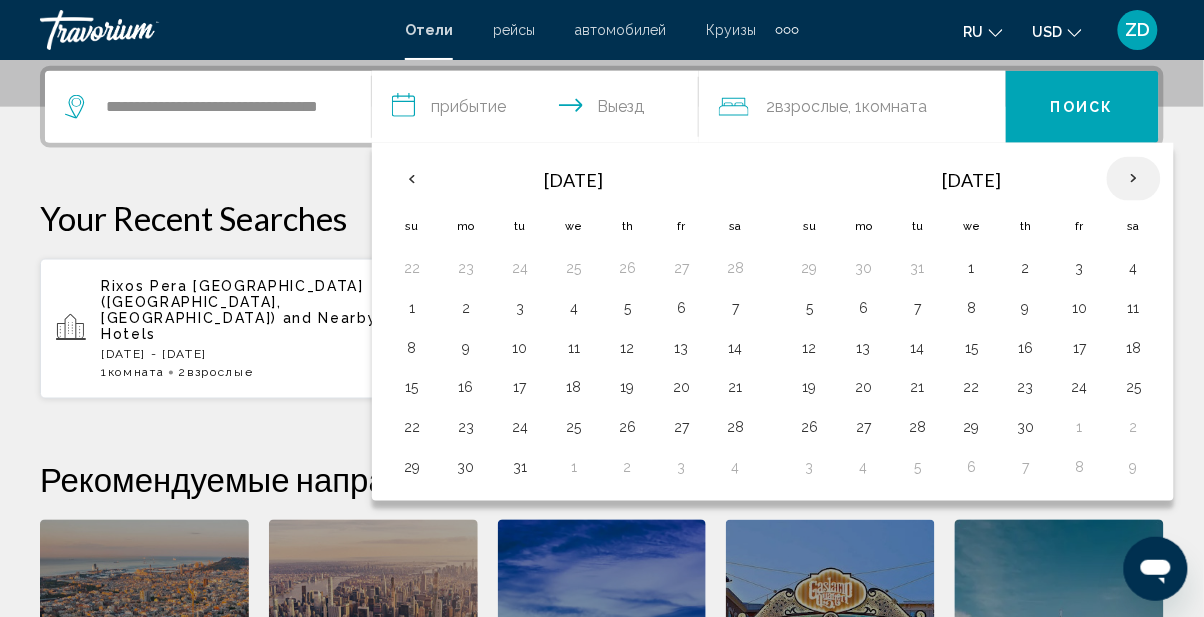 click at bounding box center [1134, 179] 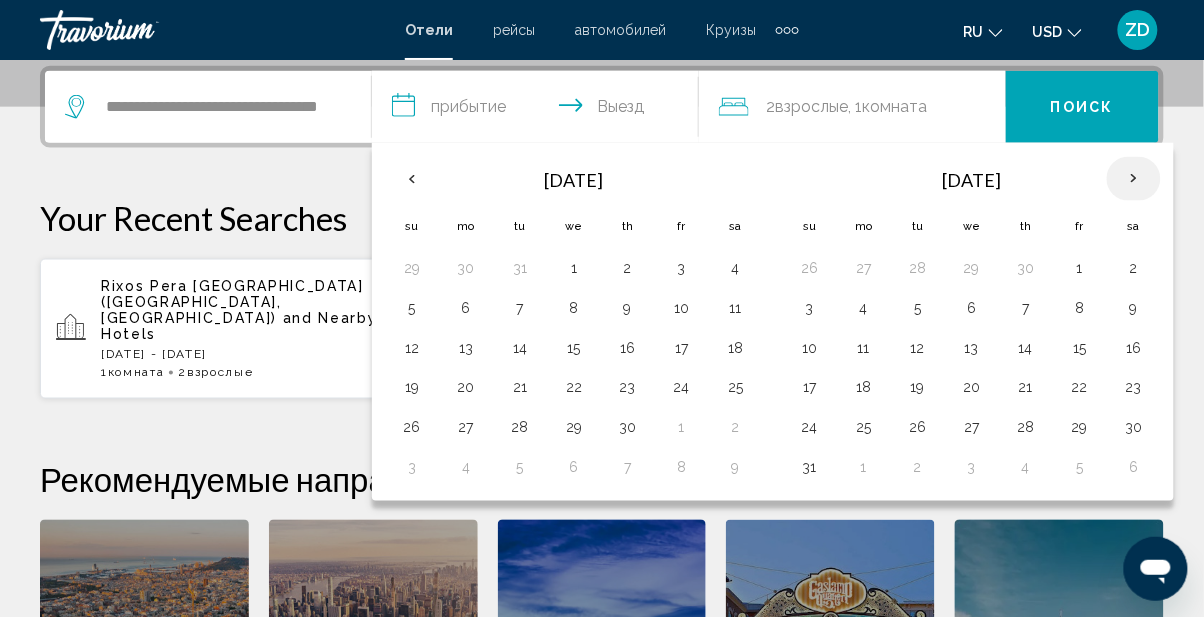 click at bounding box center [1134, 179] 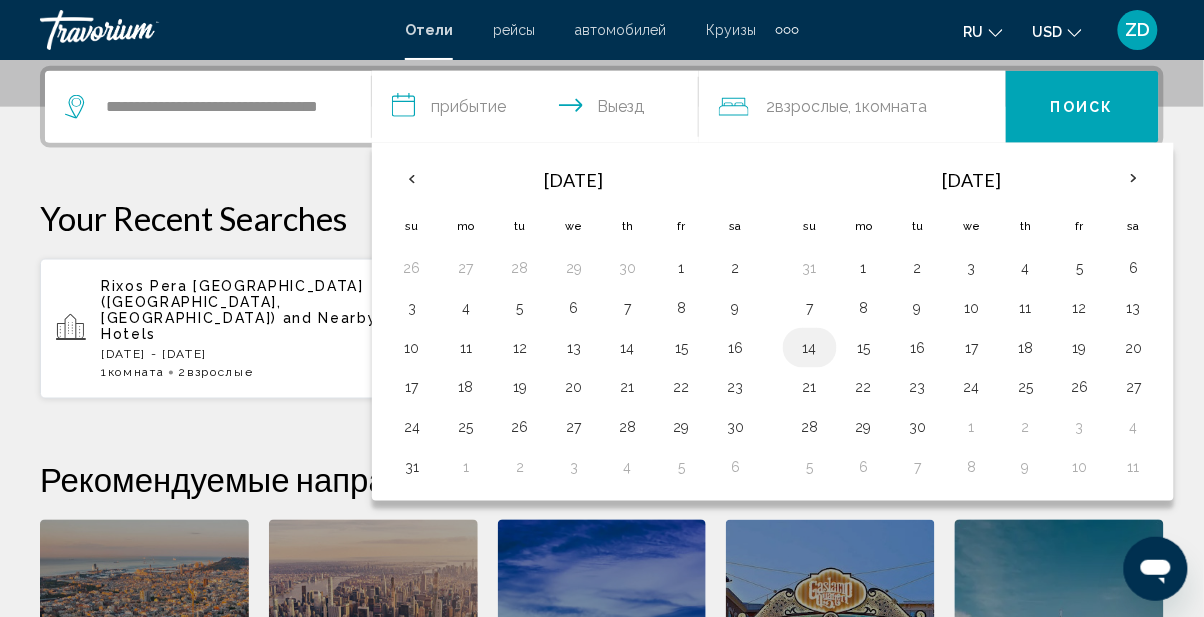 click on "14" at bounding box center [810, 348] 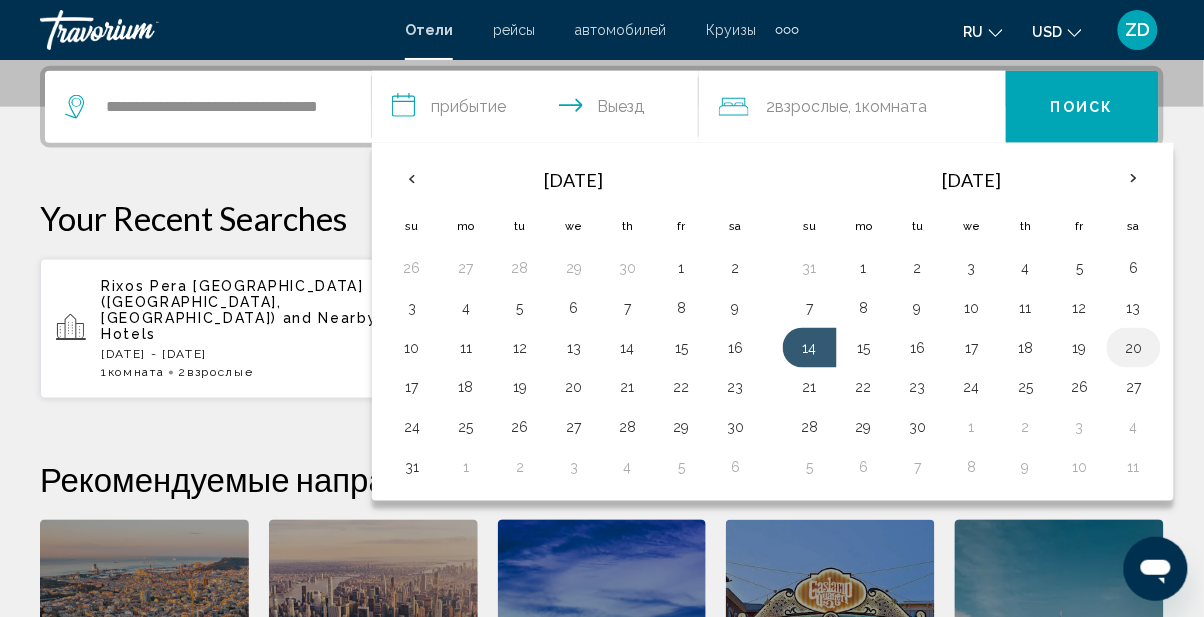 click on "20" at bounding box center [1134, 348] 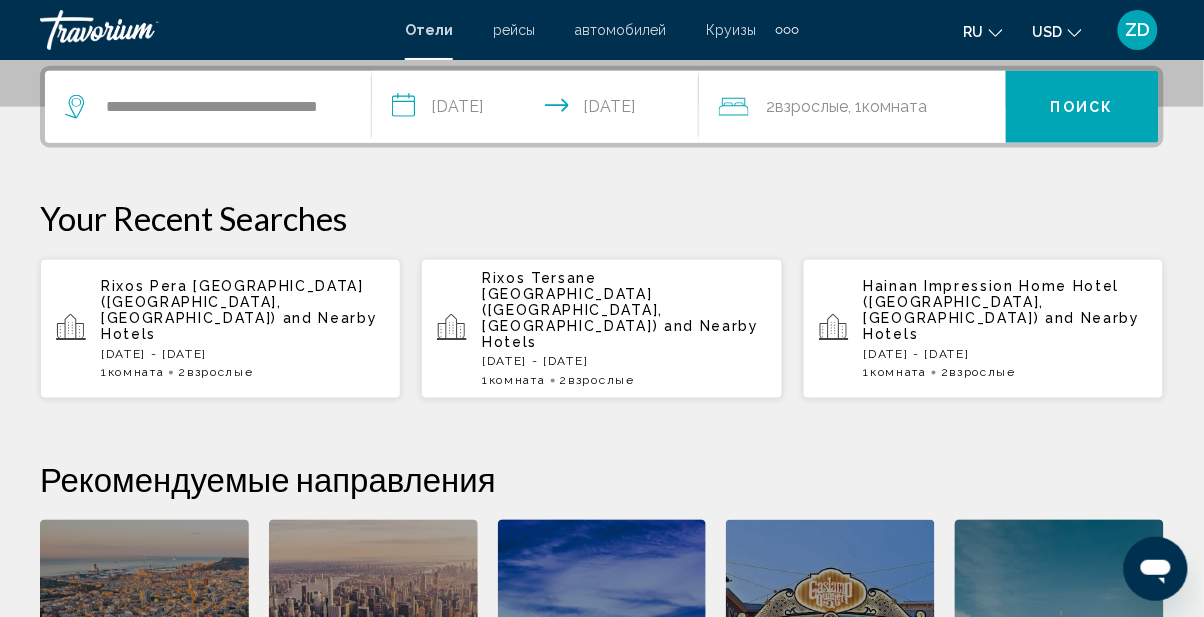 click on "Поиск" at bounding box center [1082, 108] 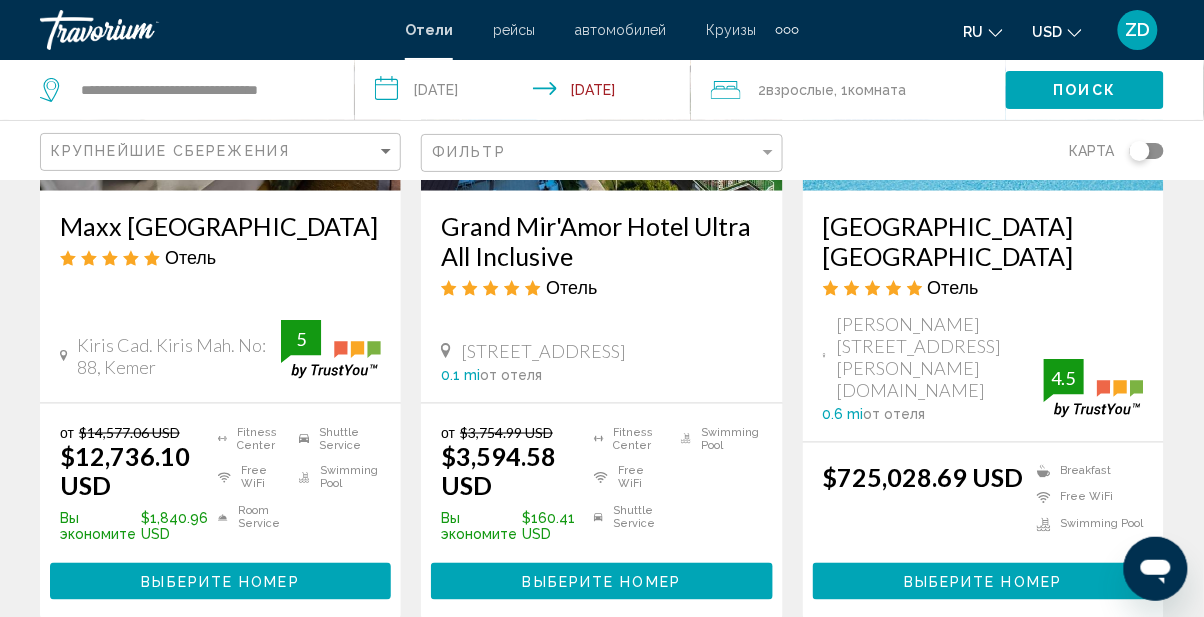 scroll, scrollTop: 380, scrollLeft: 0, axis: vertical 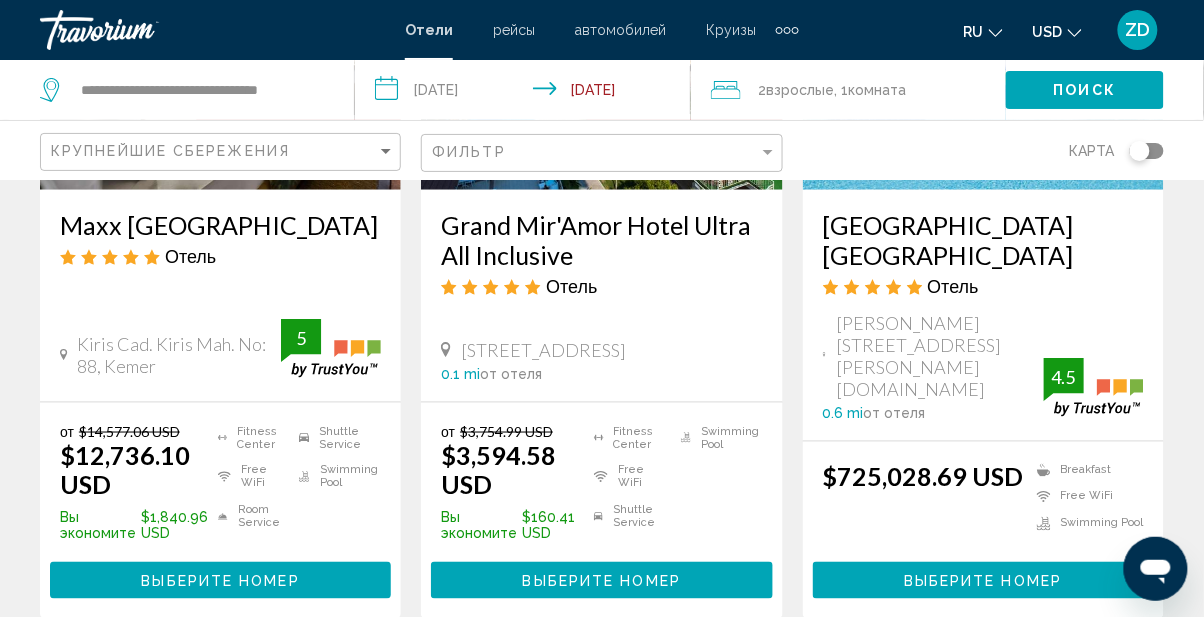 click on "Выберите номер" at bounding box center (220, 581) 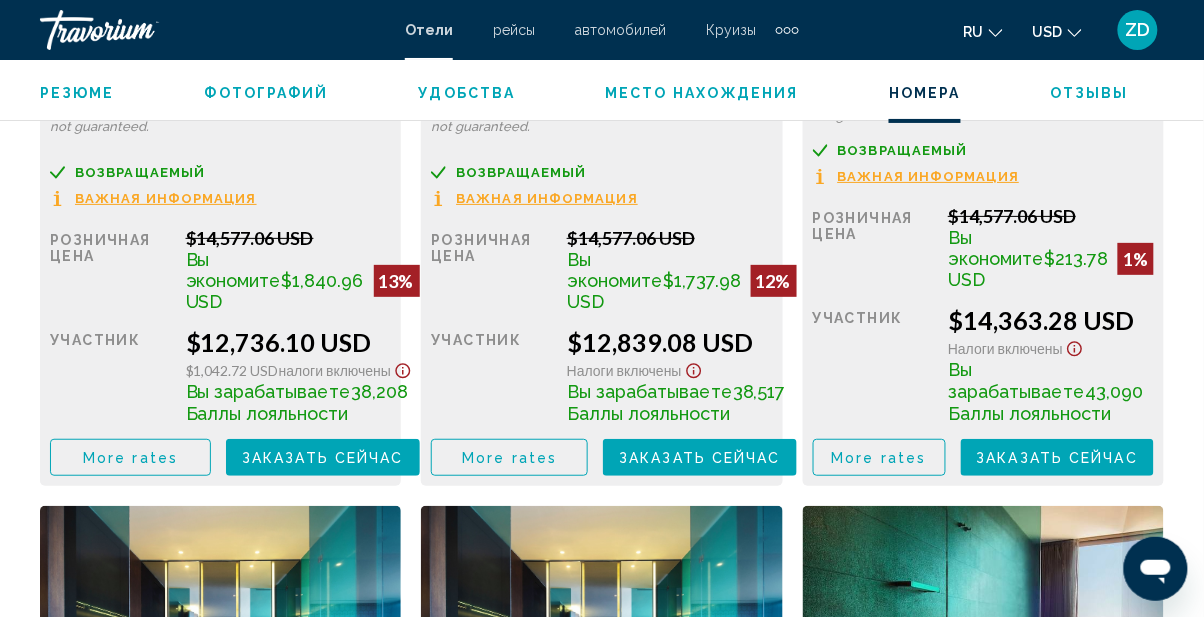 scroll, scrollTop: 3412, scrollLeft: 0, axis: vertical 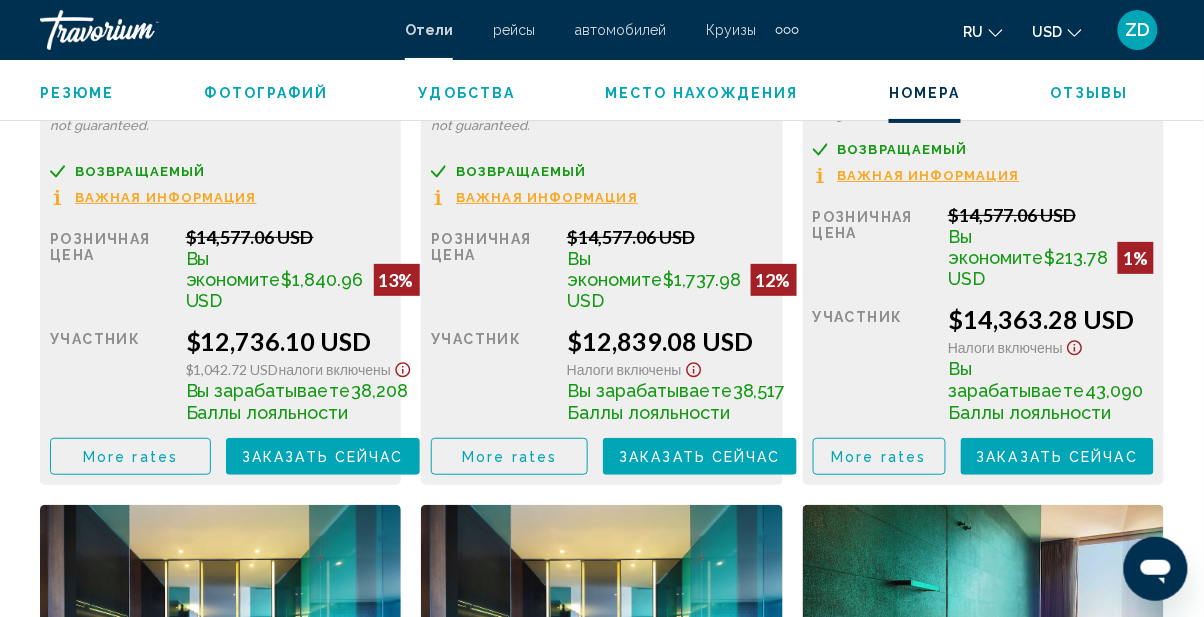 click on "Заказать сейчас Больше недоступно" at bounding box center [323, 456] 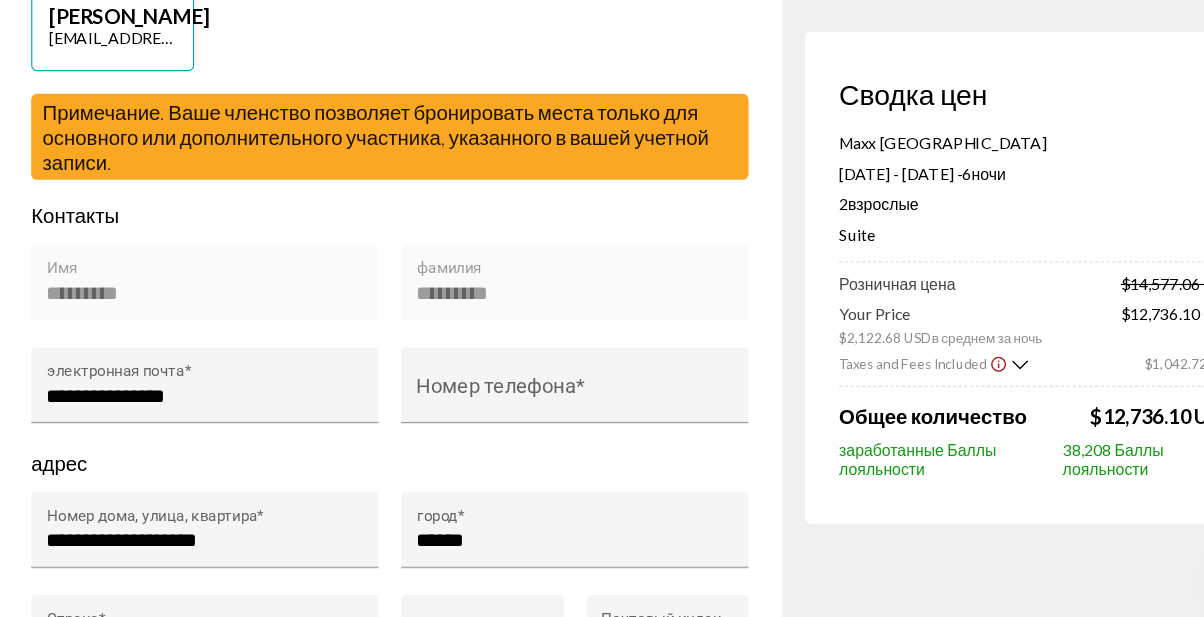 scroll, scrollTop: 579, scrollLeft: 0, axis: vertical 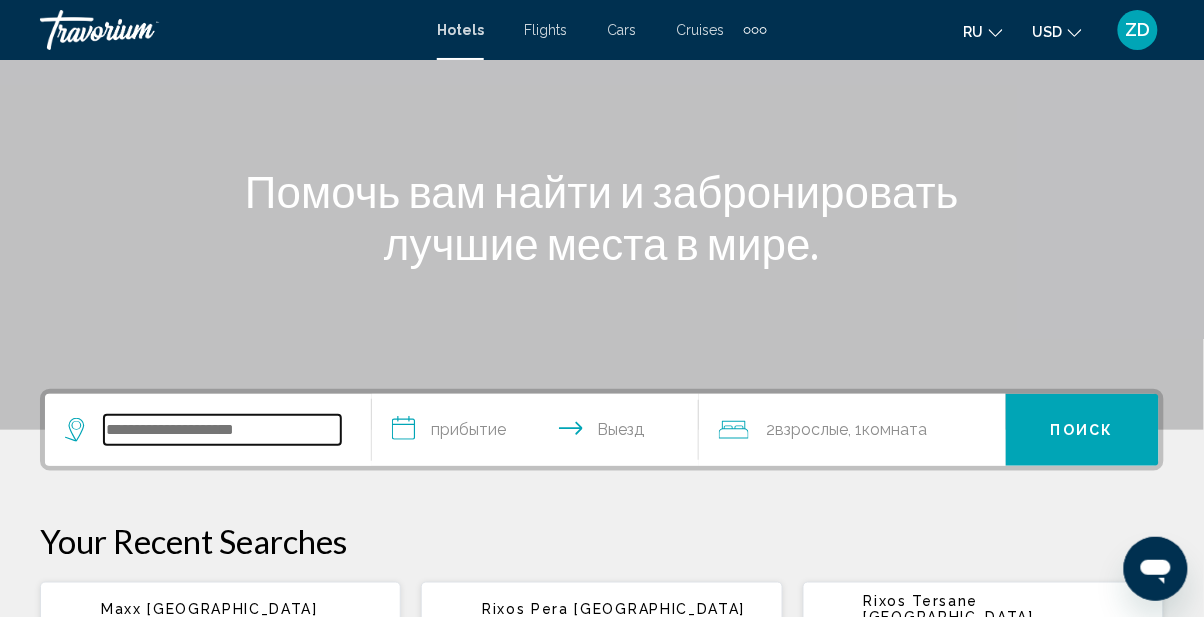 click at bounding box center [222, 430] 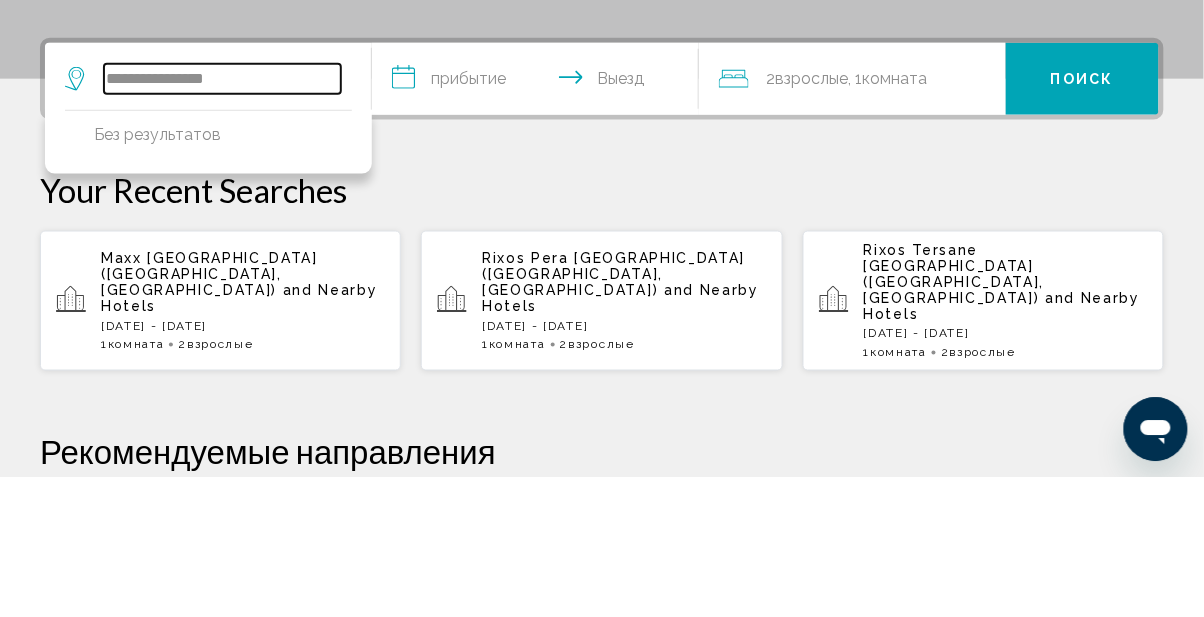 scroll, scrollTop: 382, scrollLeft: 0, axis: vertical 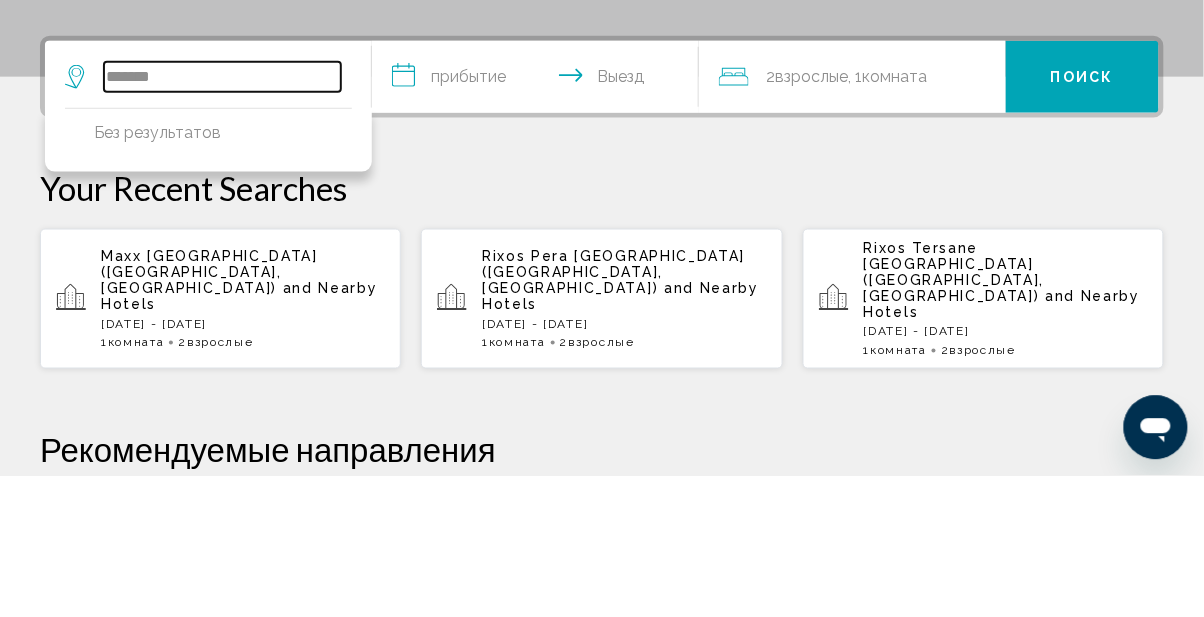 type on "******" 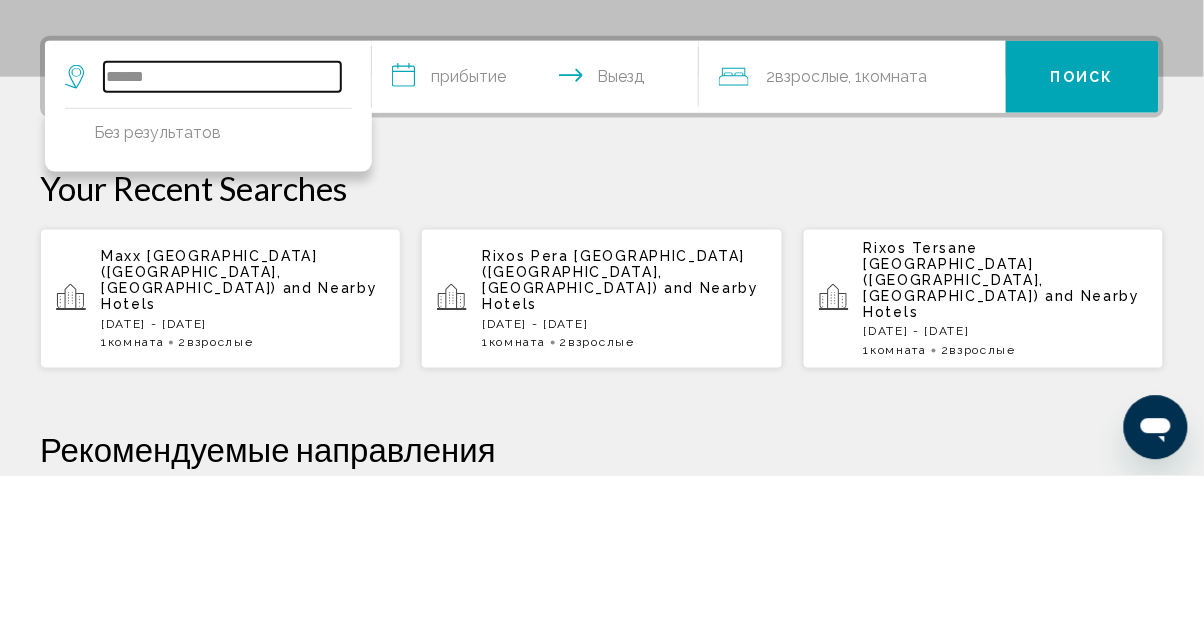 type 